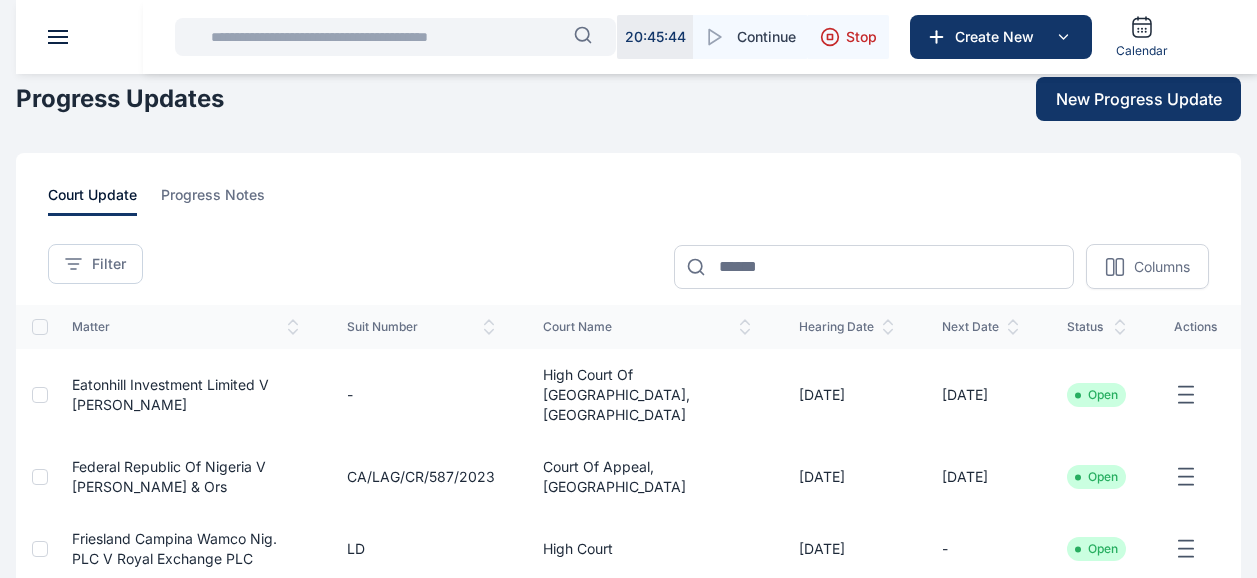 scroll, scrollTop: 0, scrollLeft: 0, axis: both 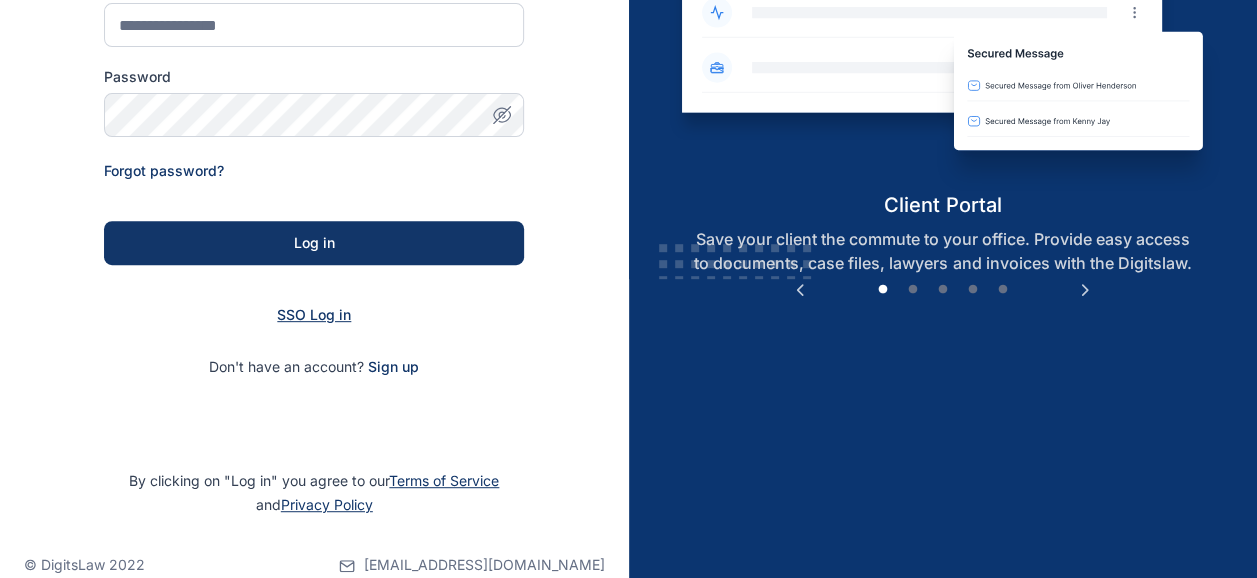 click on "SSO Log in" at bounding box center [314, 314] 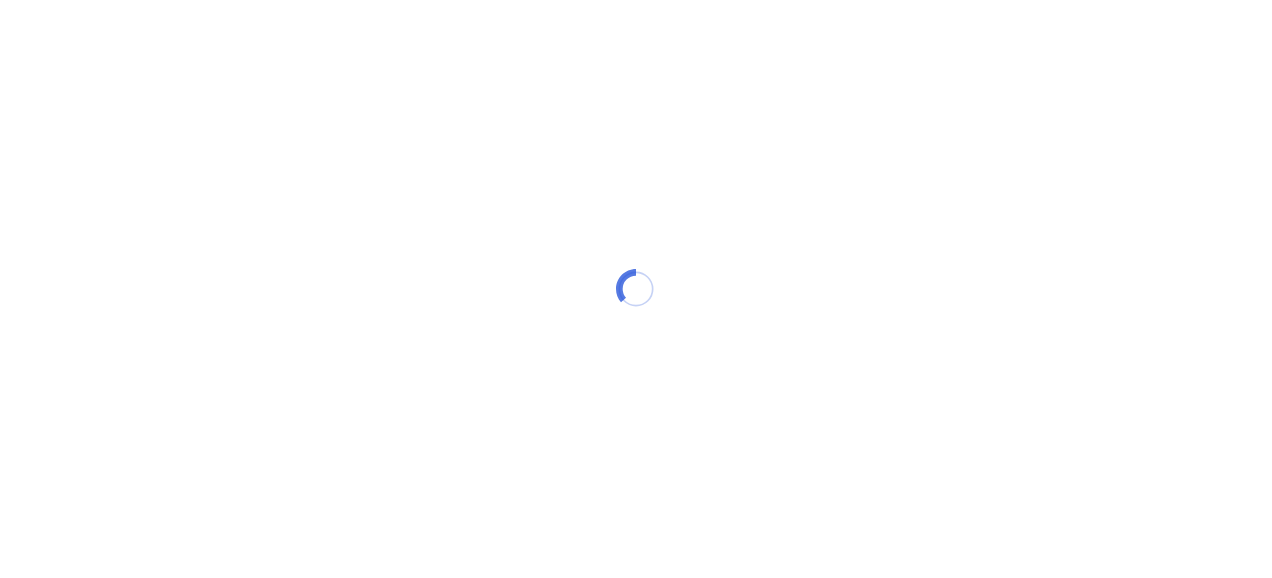 scroll, scrollTop: 0, scrollLeft: 0, axis: both 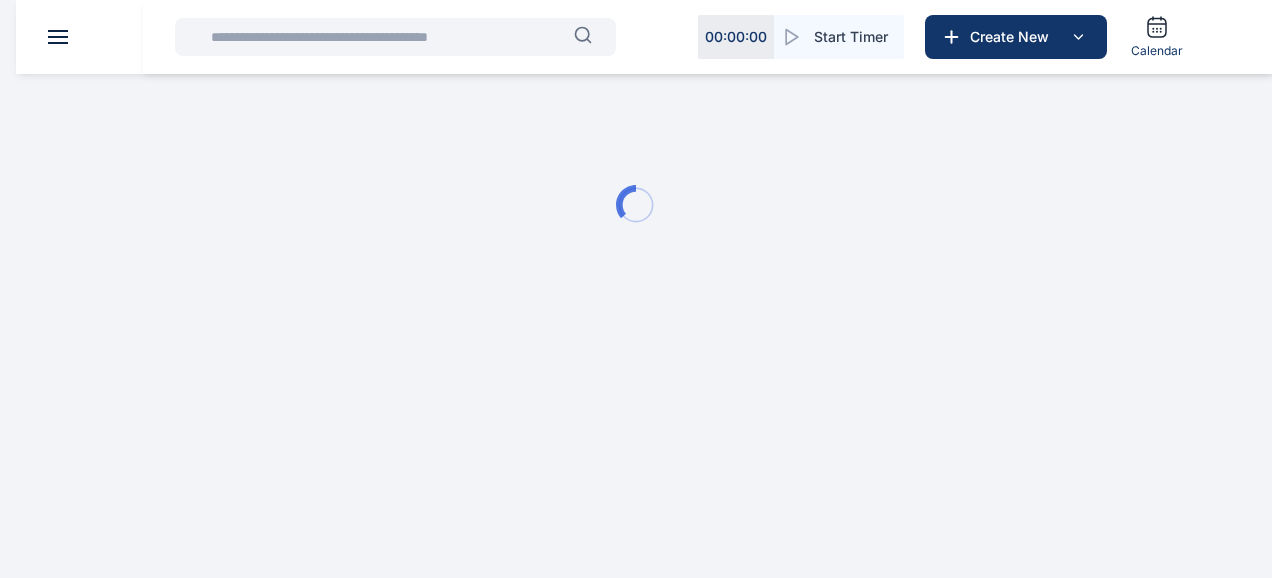 drag, startPoint x: 269, startPoint y: 7, endPoint x: 156, endPoint y: 104, distance: 148.9228 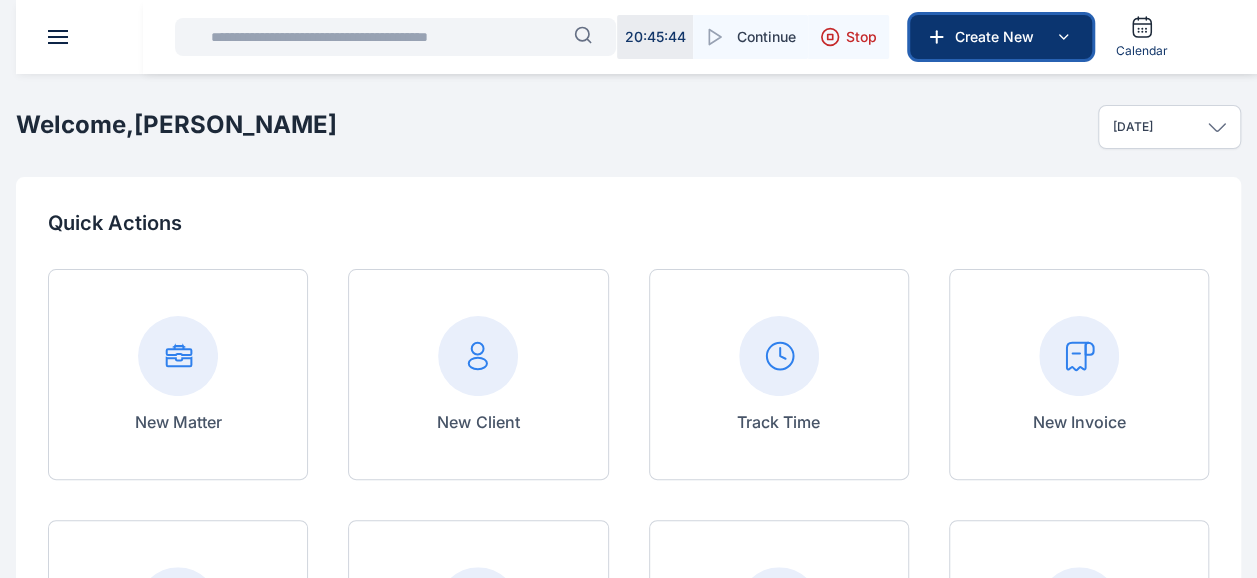 click on "Create New" at bounding box center [999, 37] 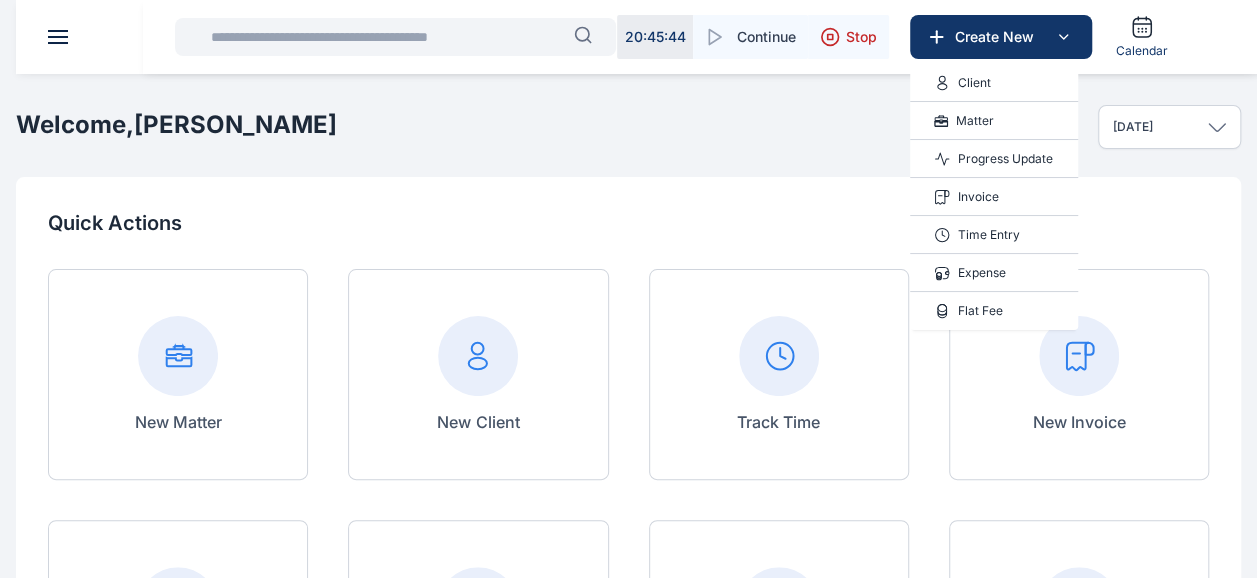 click on "Progress Update" at bounding box center (1005, 159) 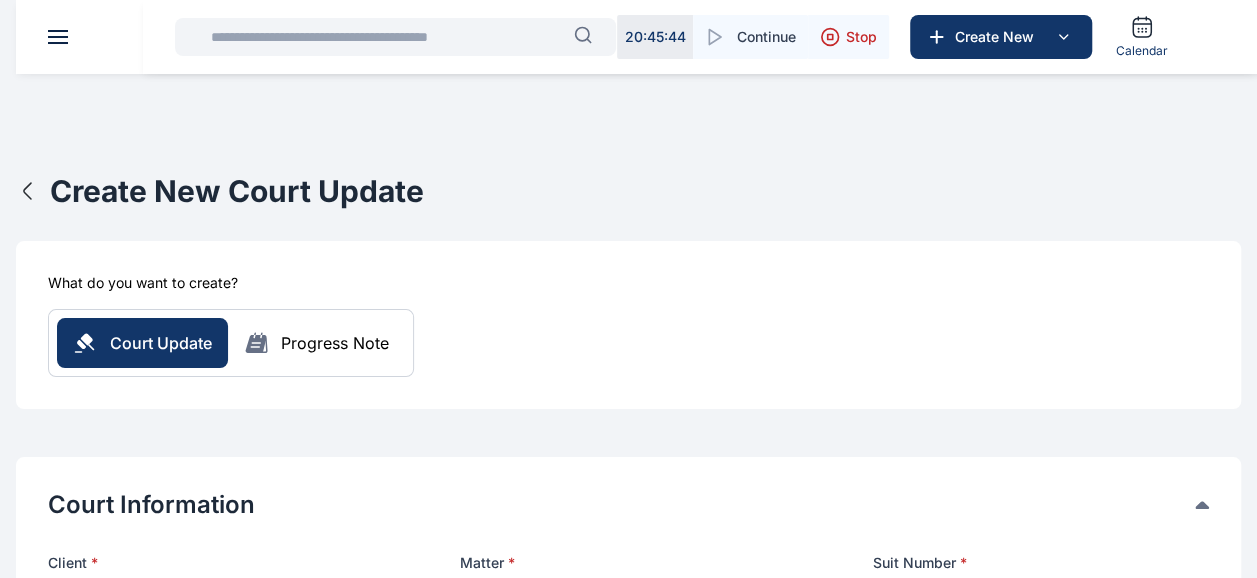 scroll, scrollTop: 106, scrollLeft: 0, axis: vertical 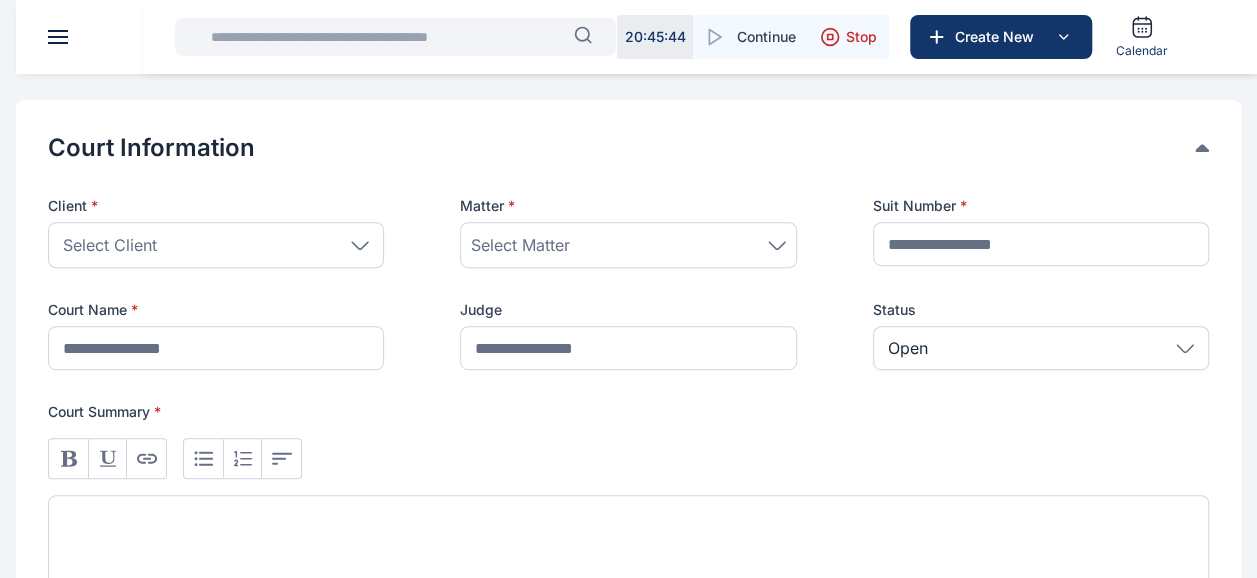 click 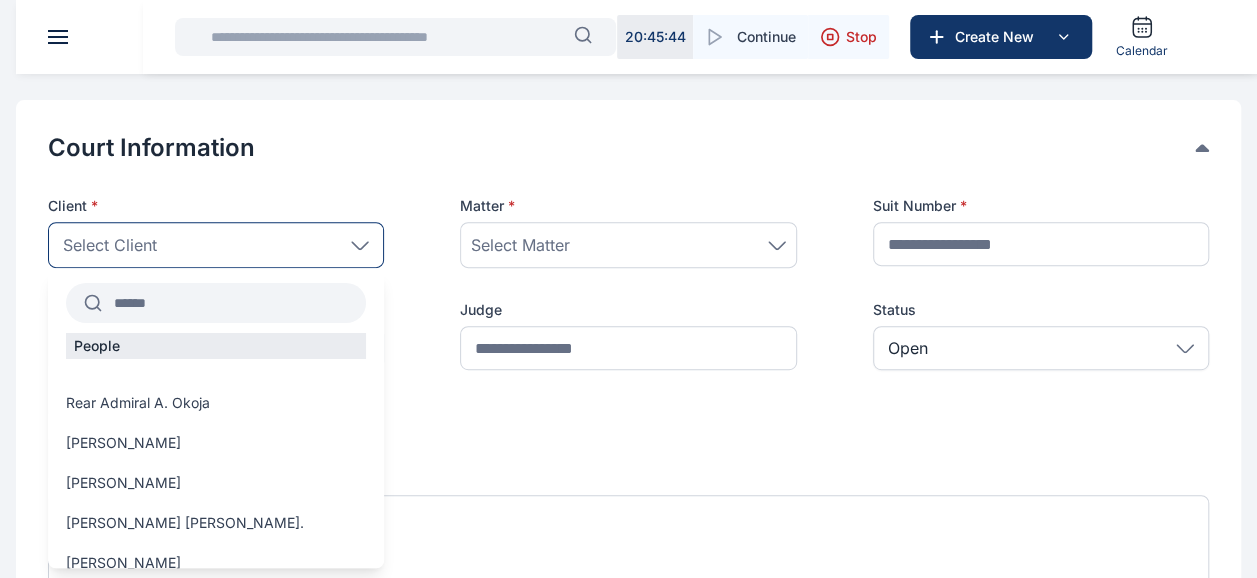 click at bounding box center [234, 303] 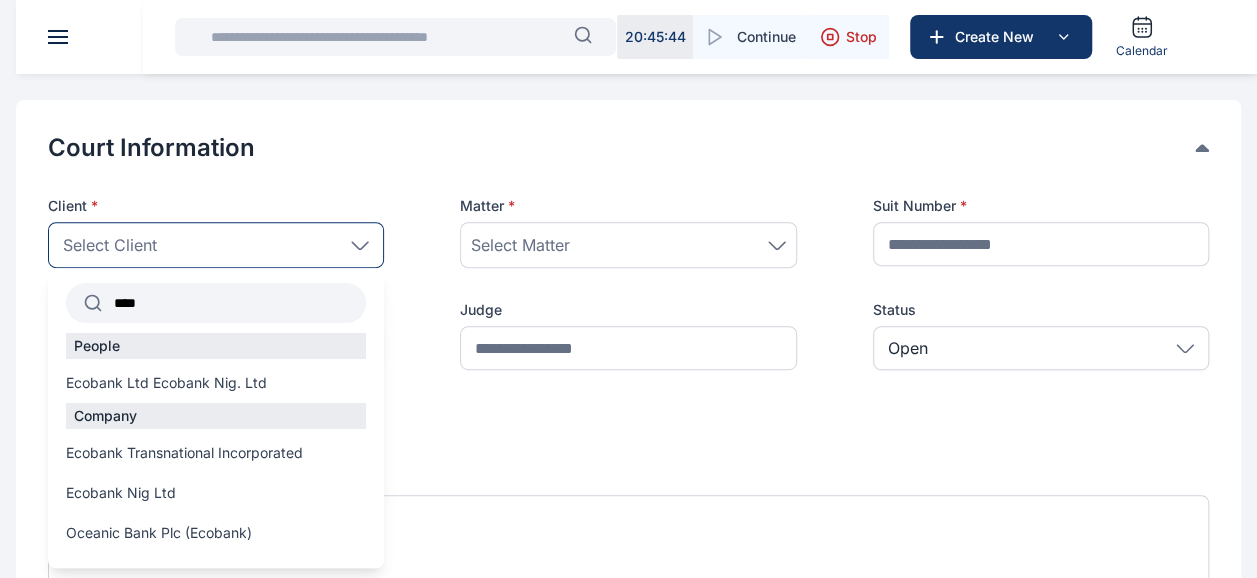 type on "****" 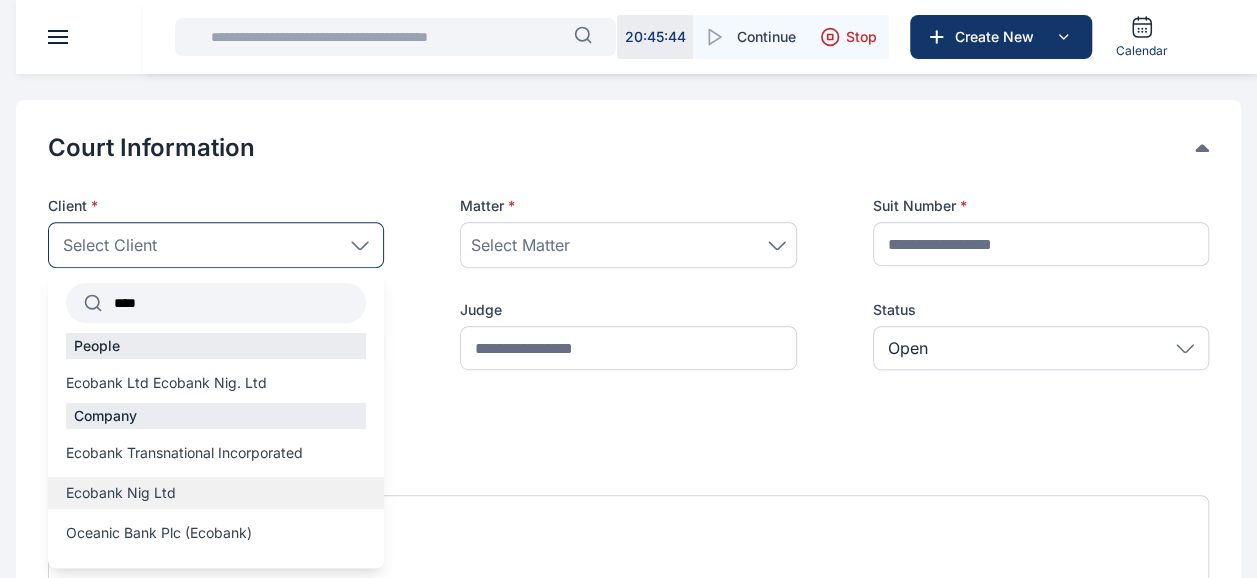 drag, startPoint x: 216, startPoint y: 296, endPoint x: 154, endPoint y: 490, distance: 203.6664 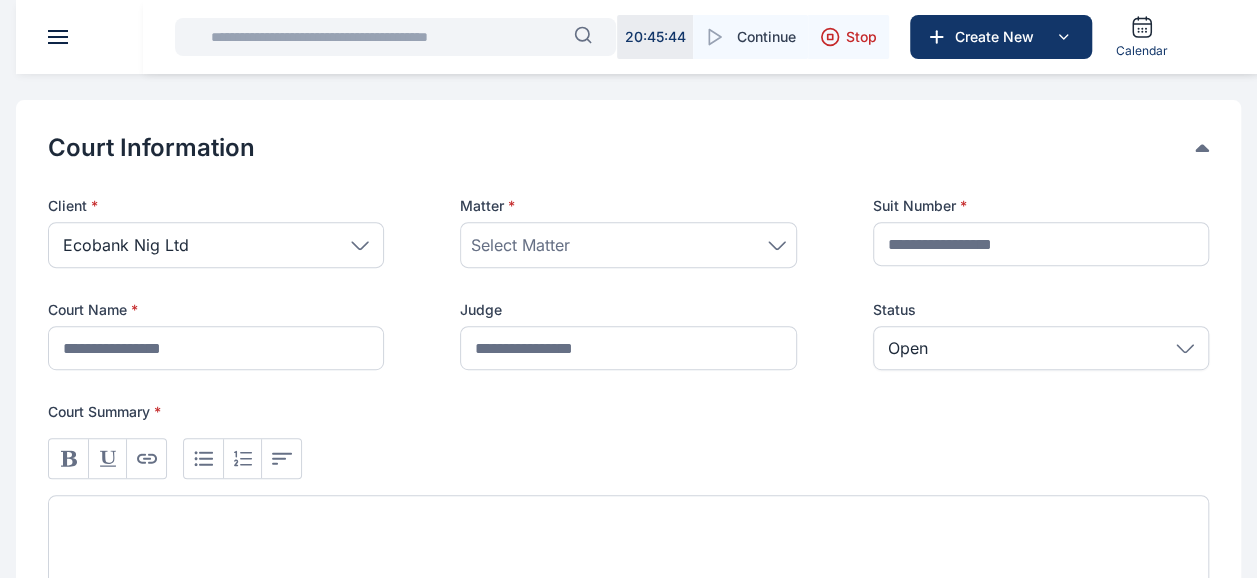 click on "Select Matter" at bounding box center [628, 245] 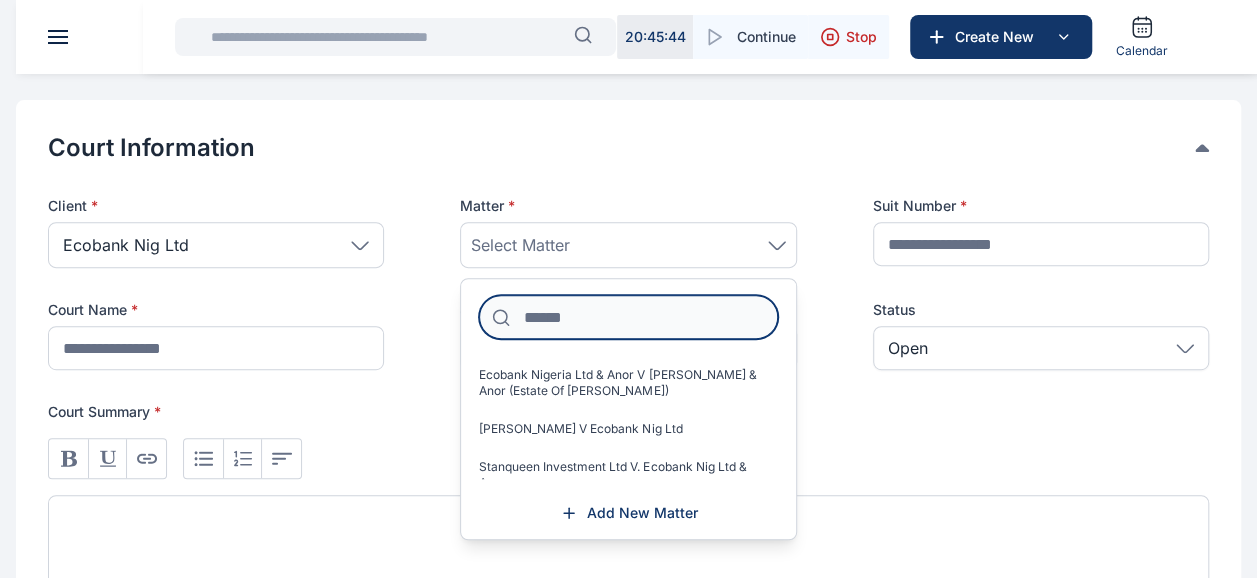 click at bounding box center (628, 317) 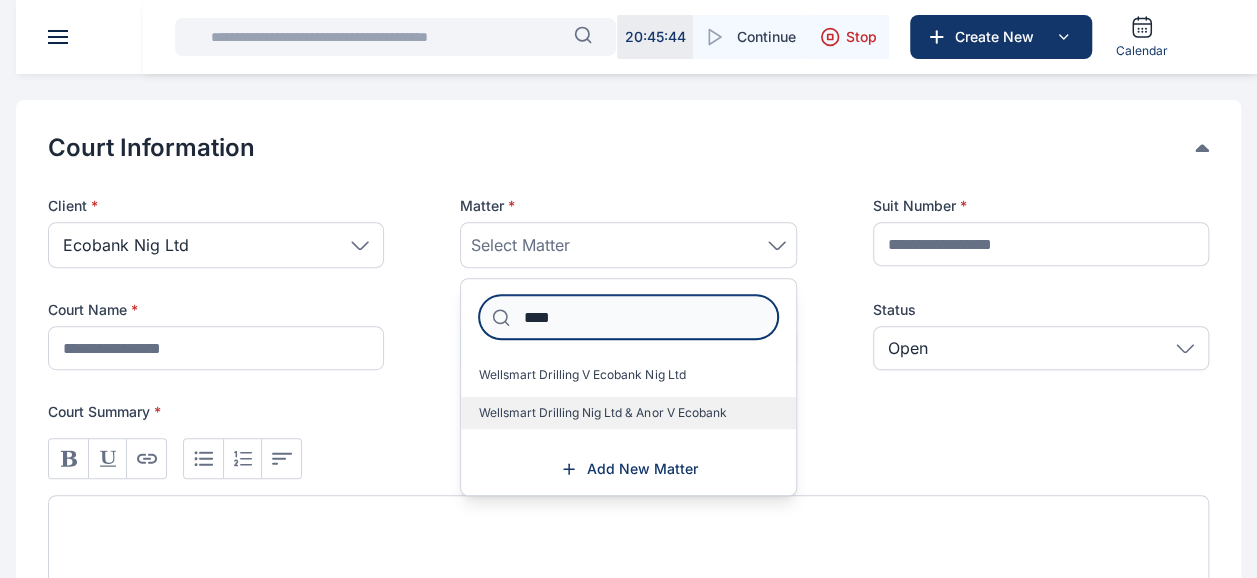 type on "****" 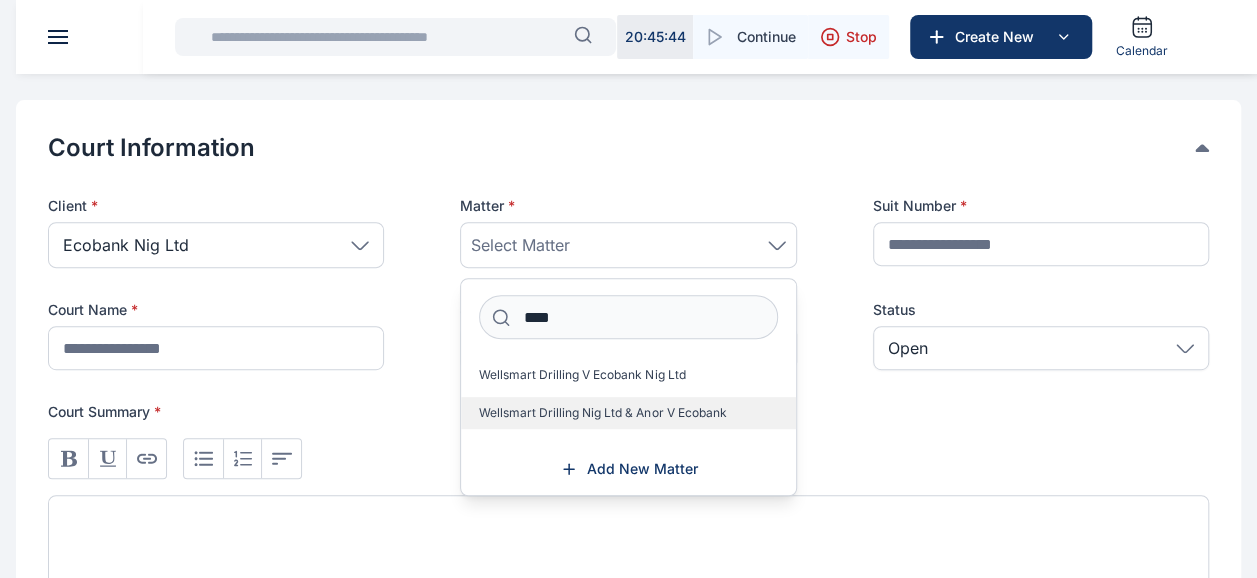 click on "Wellsmart Drilling Nig Ltd & Anor V Ecobank" at bounding box center (602, 413) 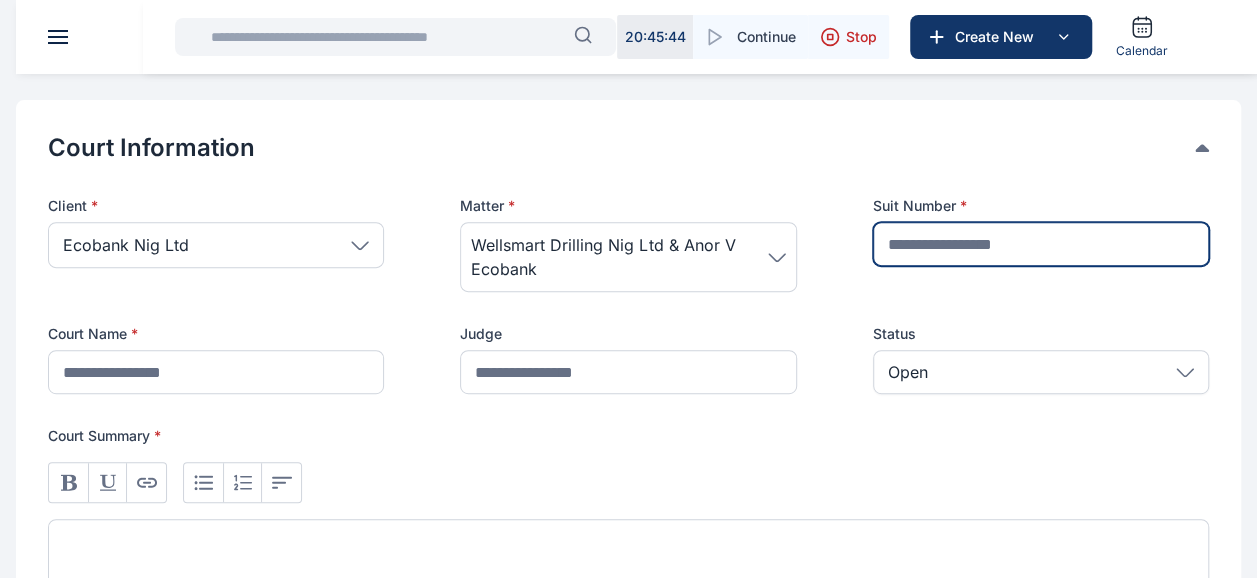 click at bounding box center [1041, 244] 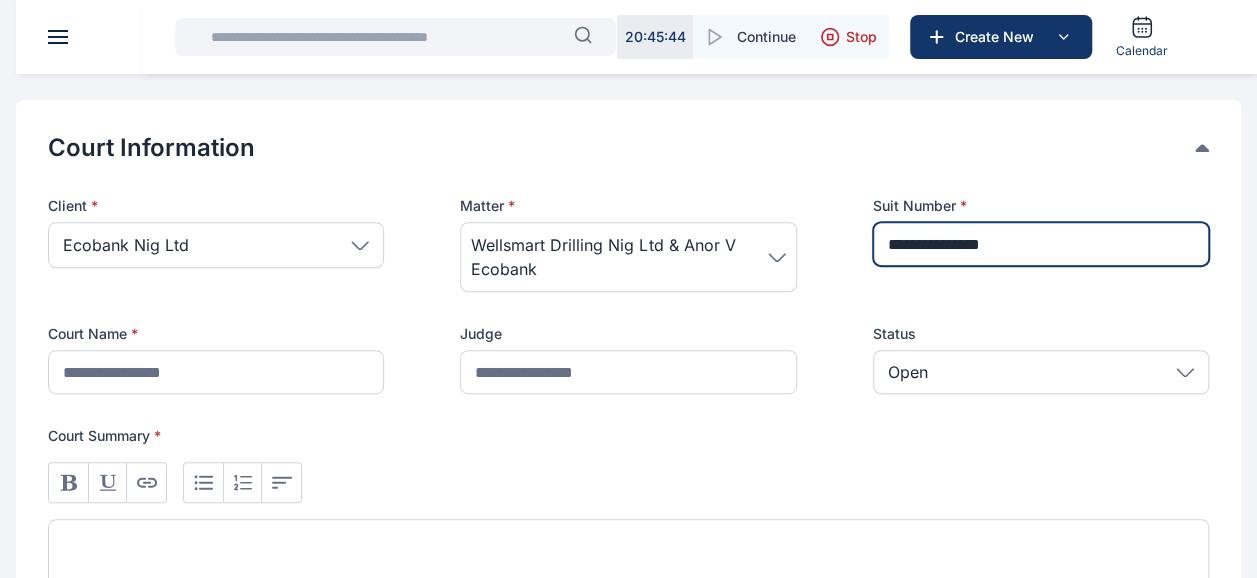 type on "**********" 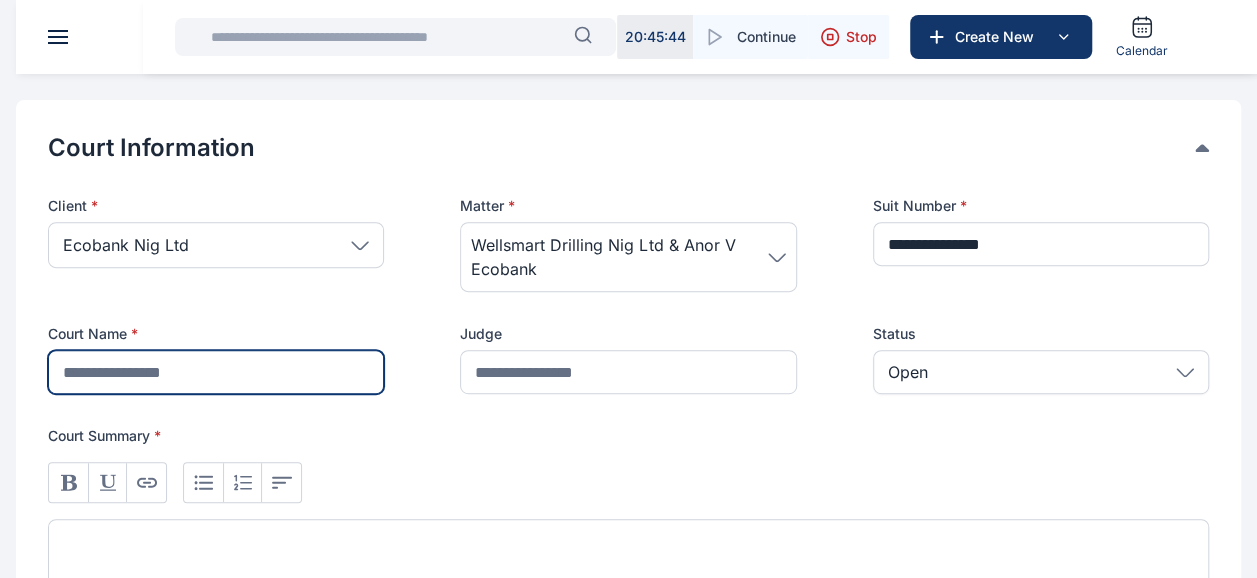 click at bounding box center [216, 372] 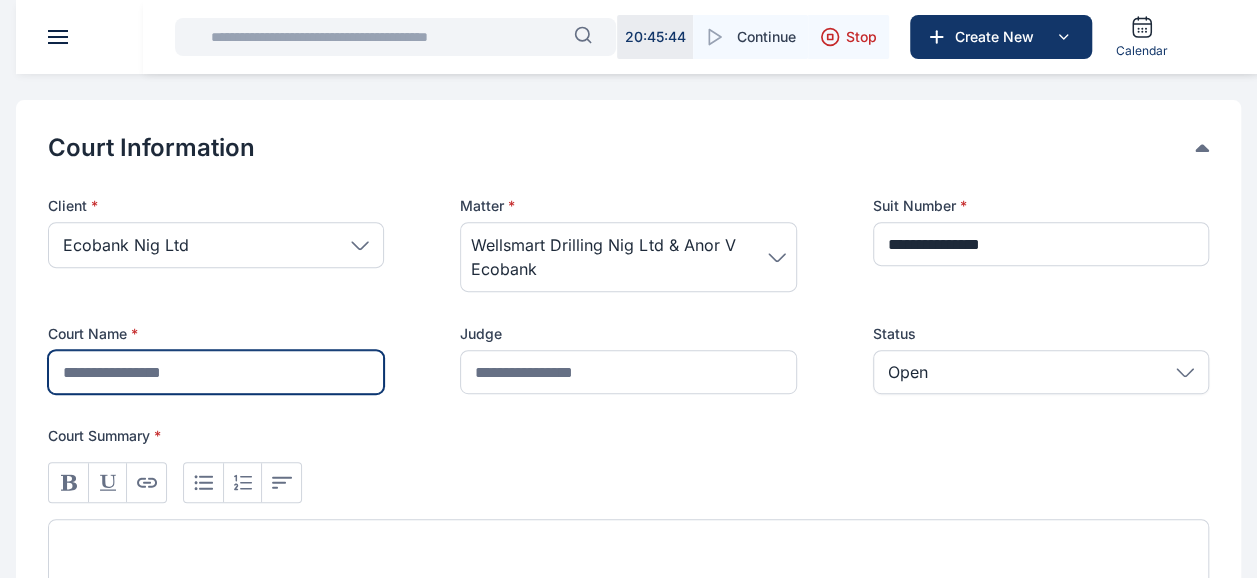 type on "**********" 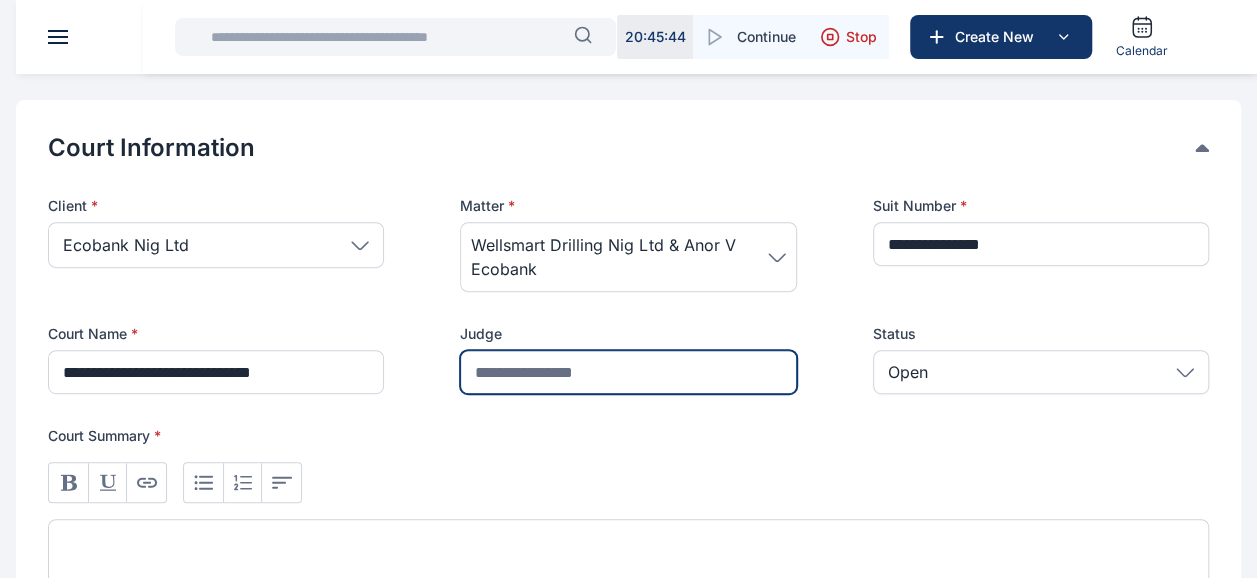 click at bounding box center [628, 372] 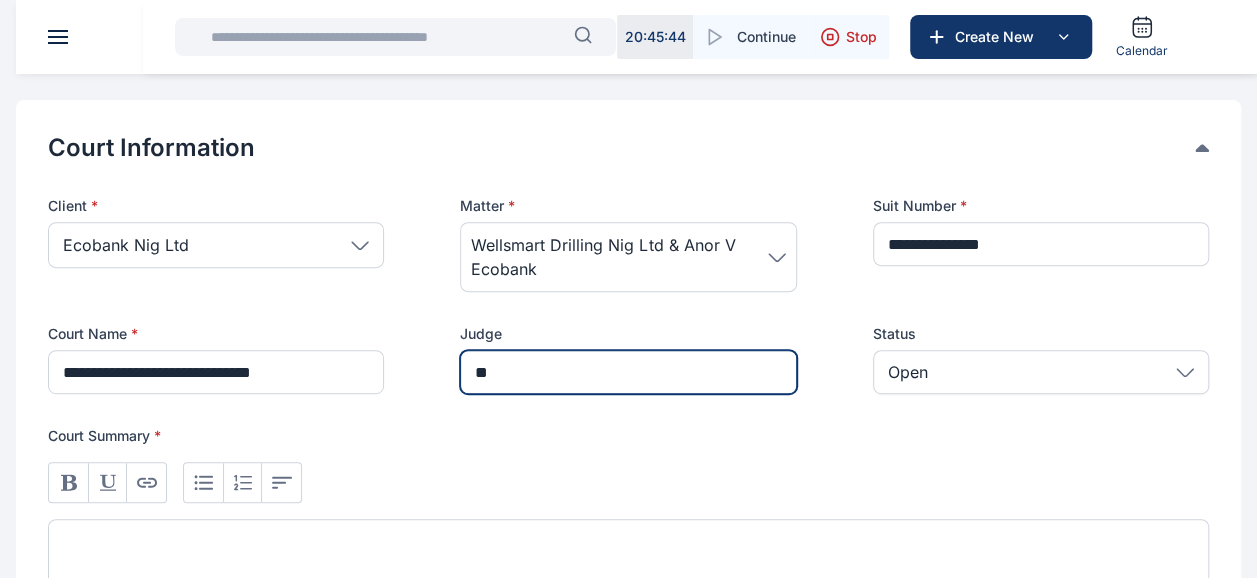 type on "*" 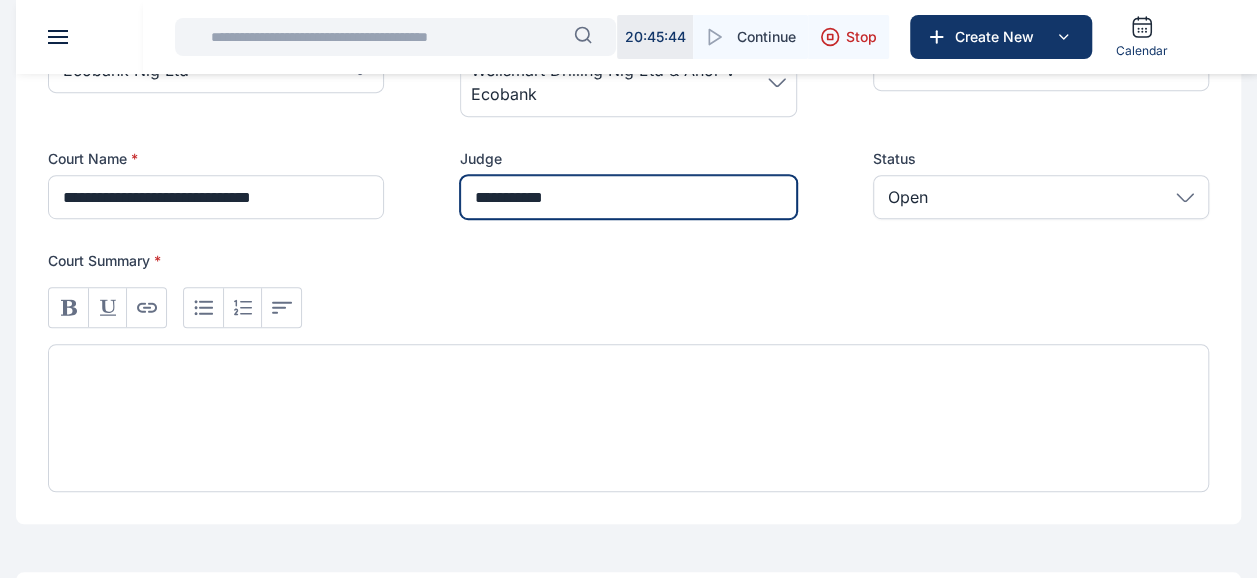 scroll, scrollTop: 534, scrollLeft: 0, axis: vertical 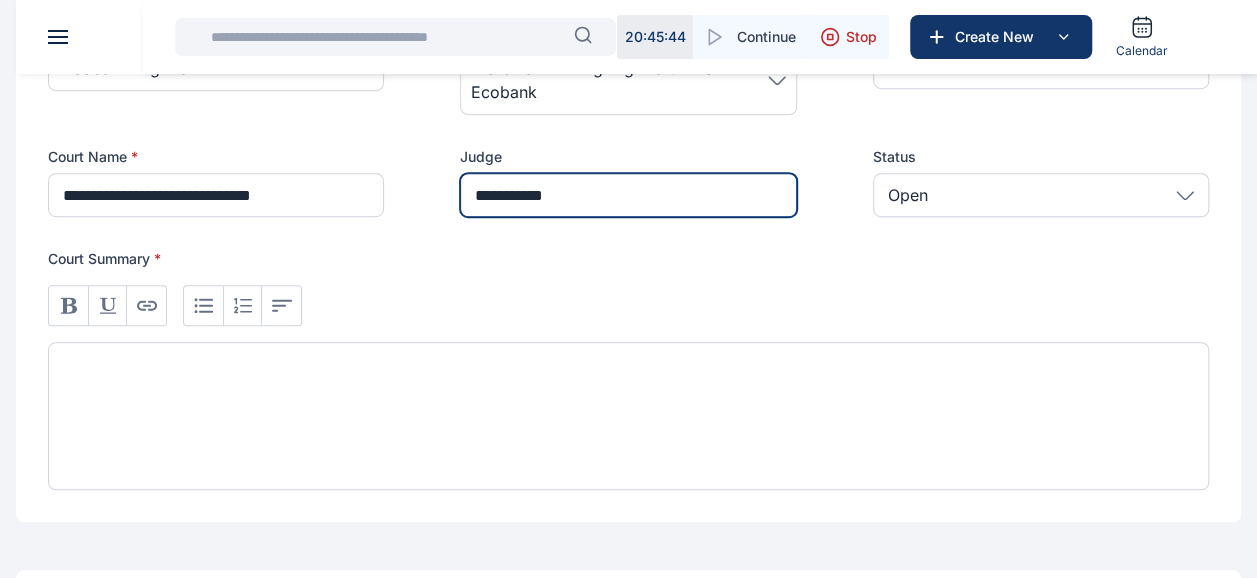 type on "**********" 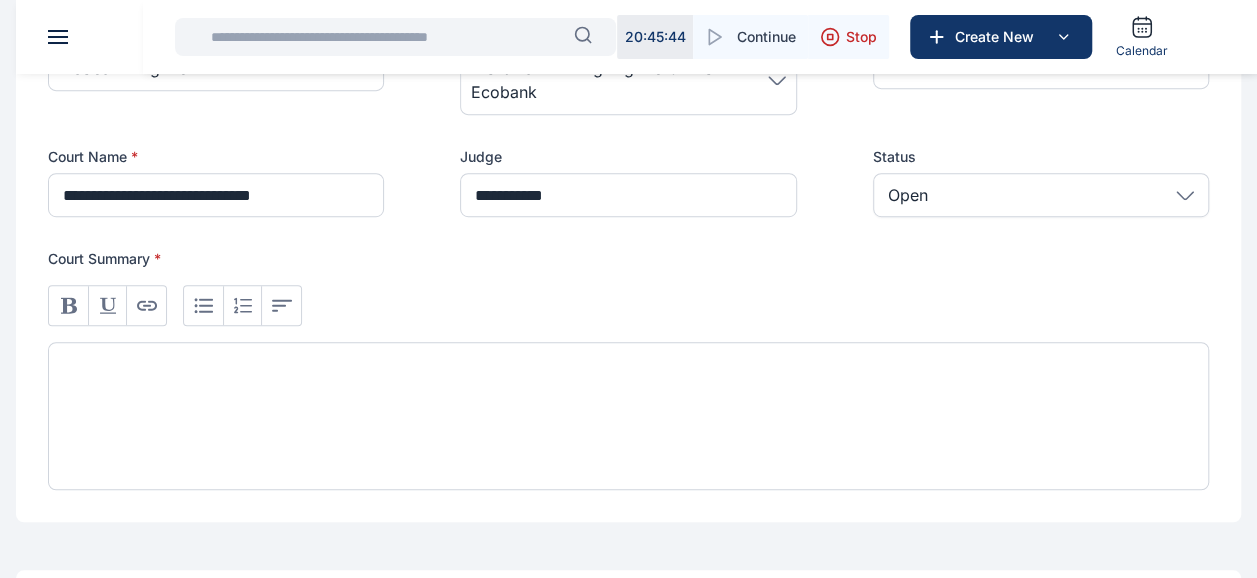 click at bounding box center [628, 416] 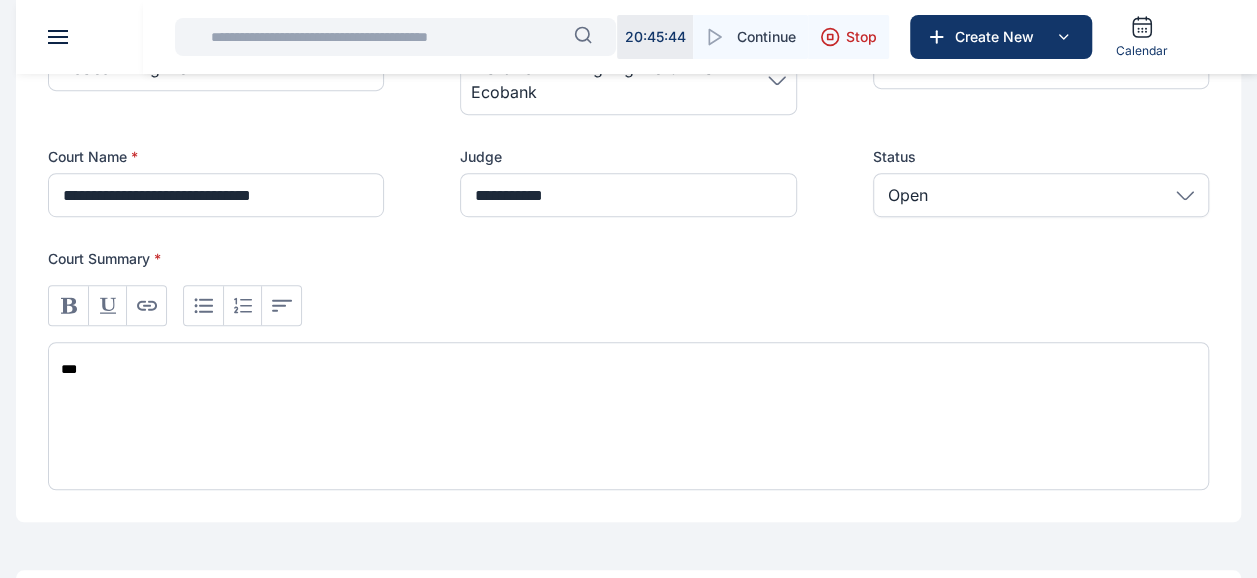 type 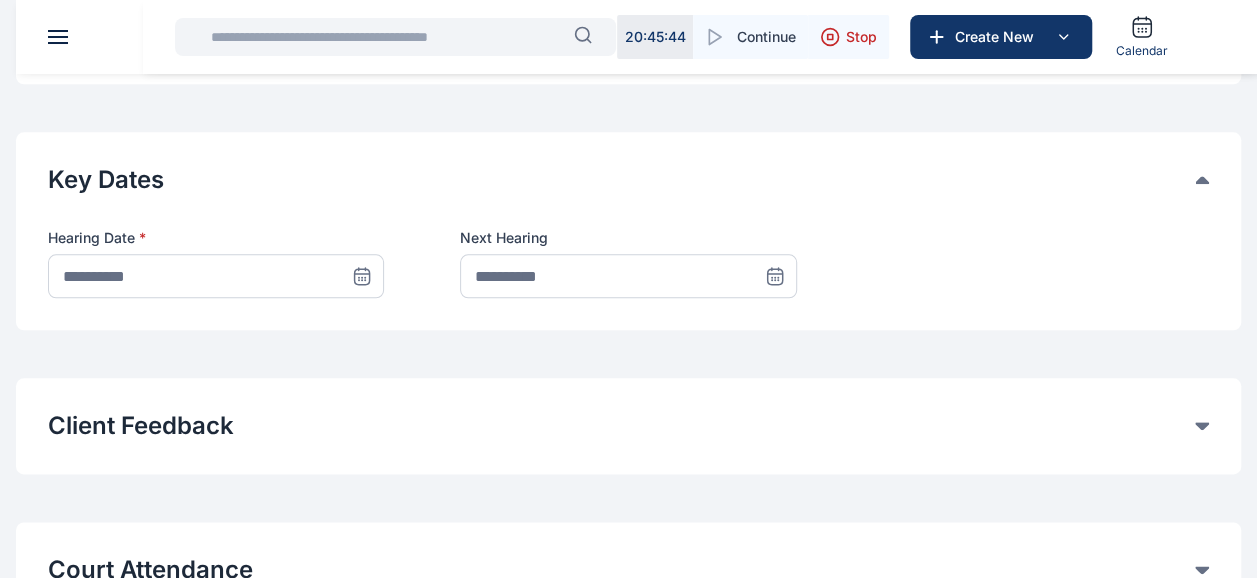 scroll, scrollTop: 988, scrollLeft: 0, axis: vertical 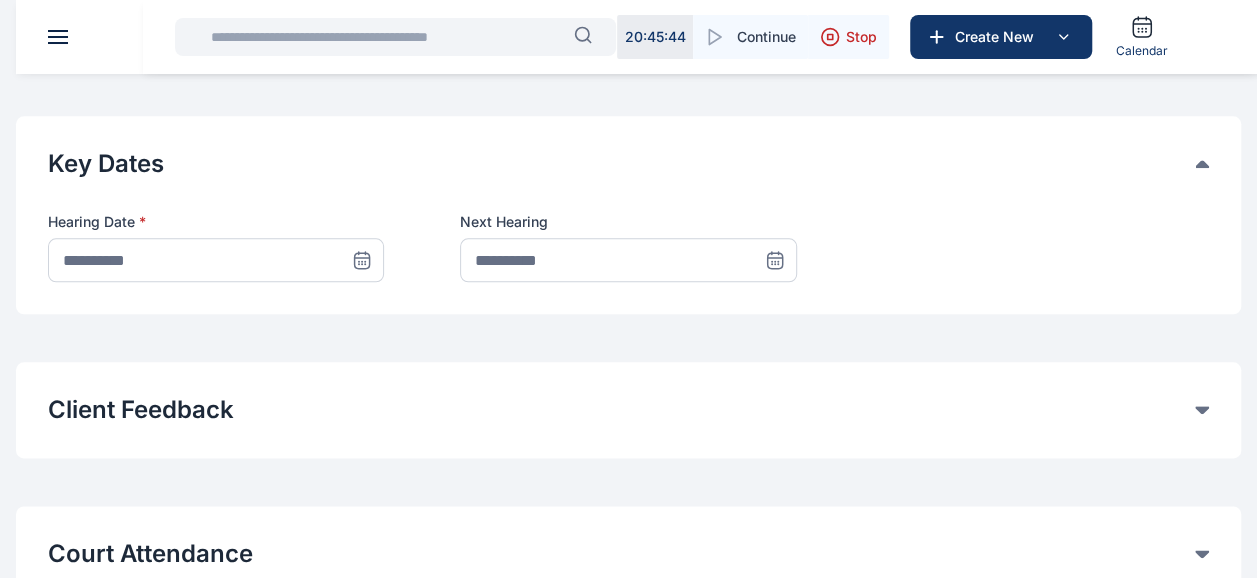 click 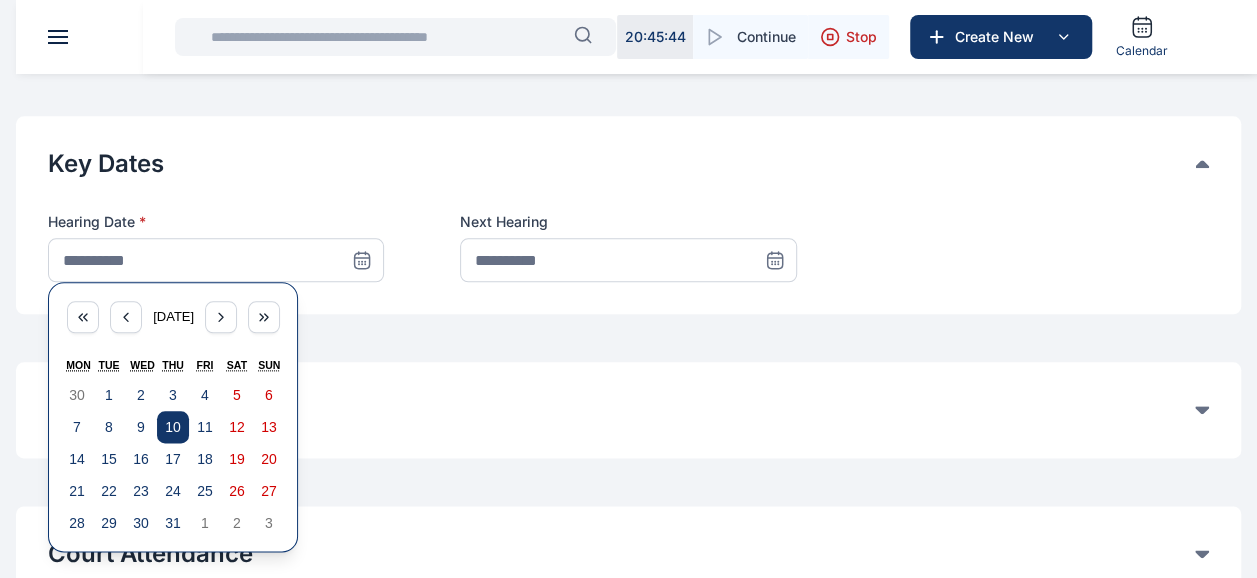 click on "10" at bounding box center (173, 427) 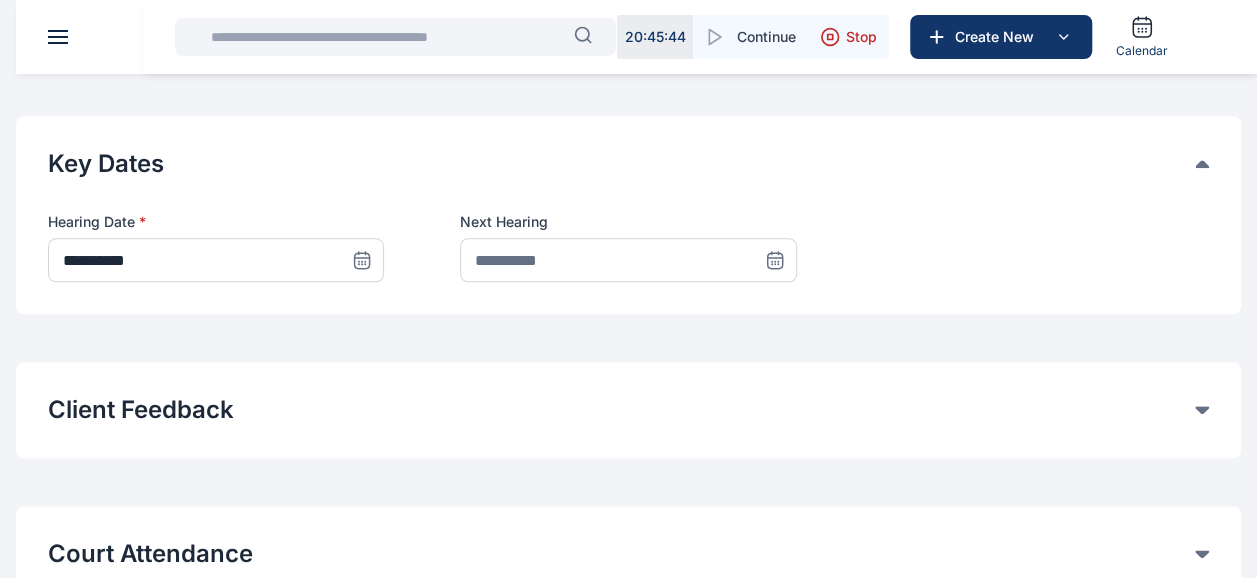 click 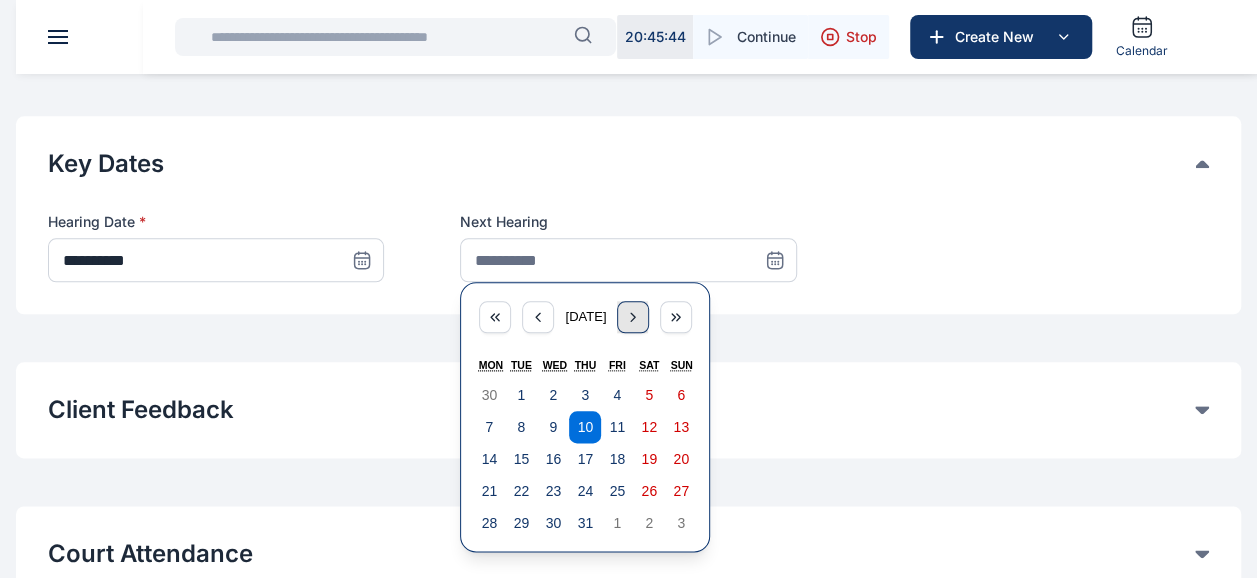 click 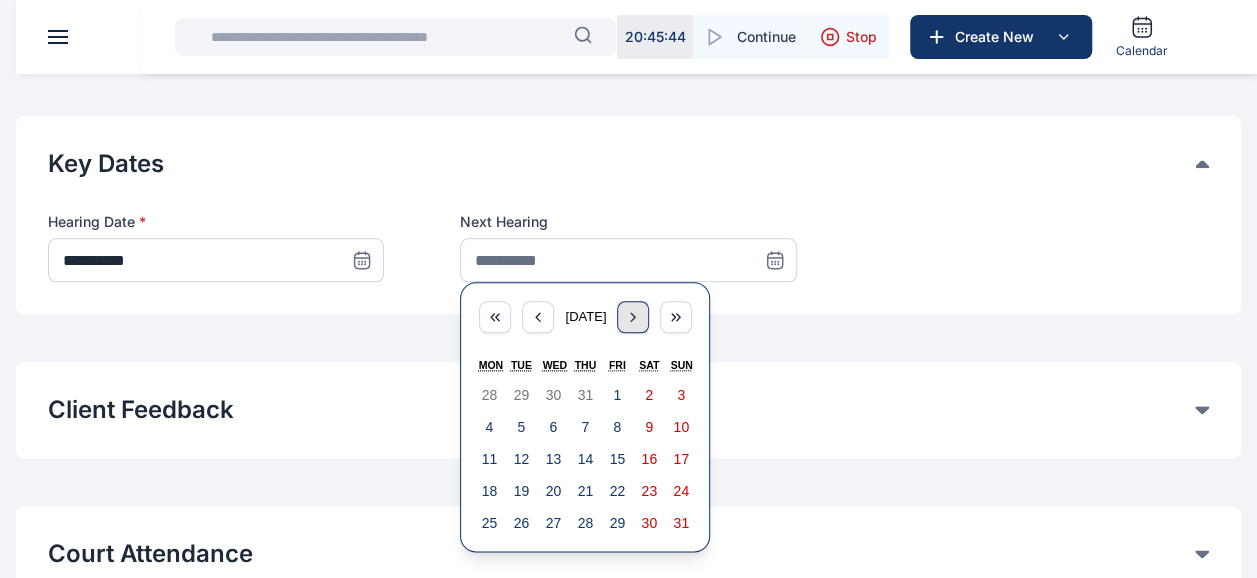 click 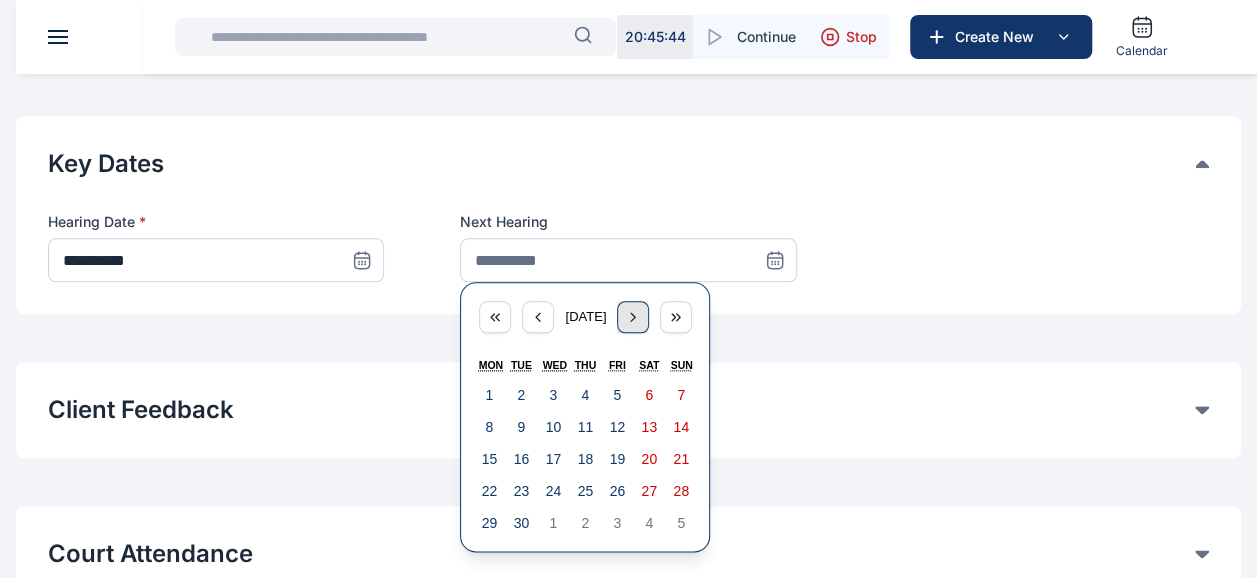 click 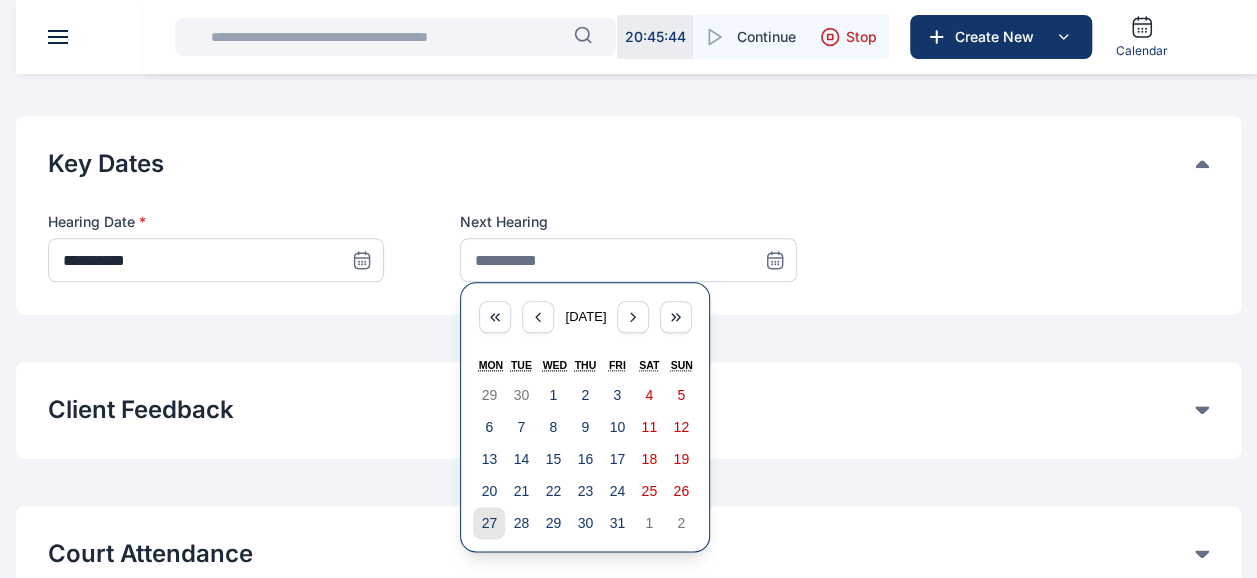 click on "27" at bounding box center [490, 523] 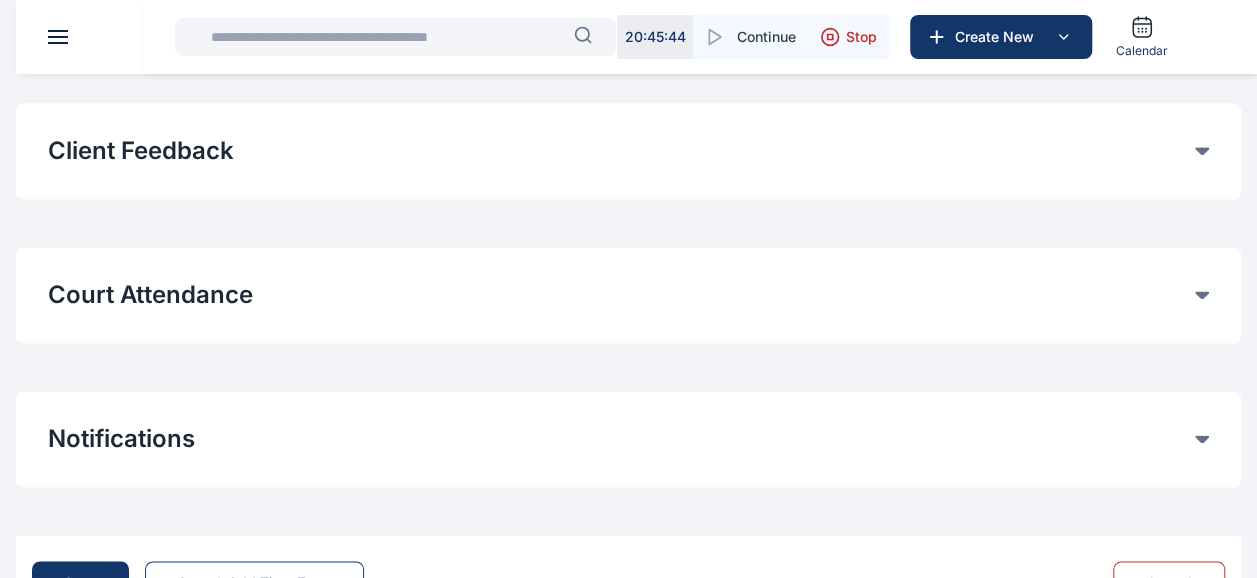 scroll, scrollTop: 1252, scrollLeft: 0, axis: vertical 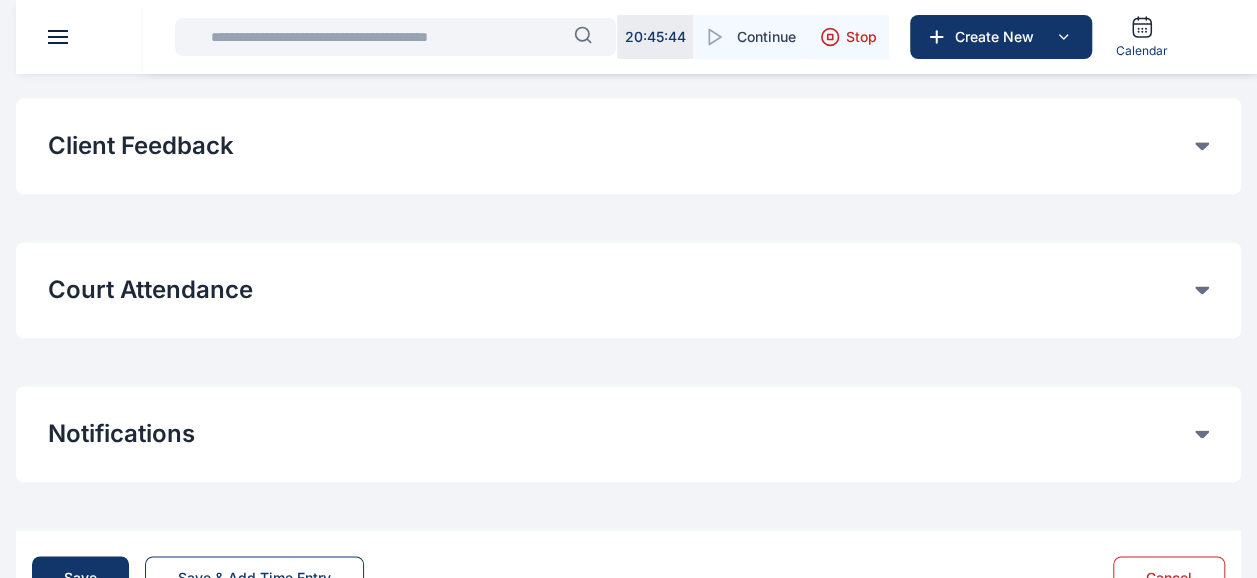 click on "Court Attendance" at bounding box center (621, -747) 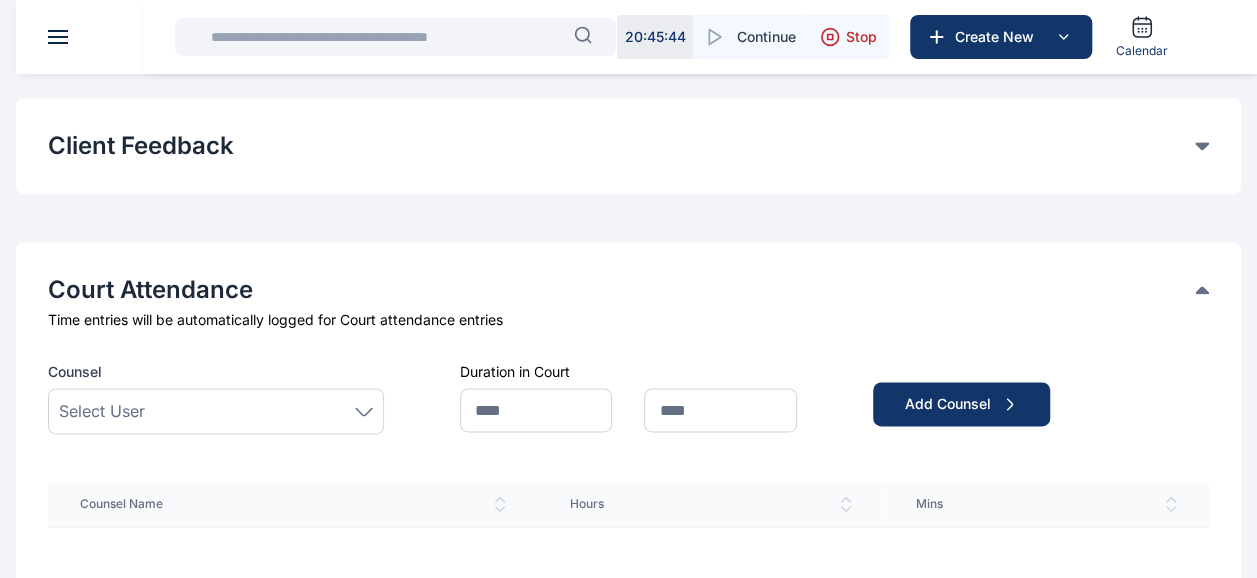 click 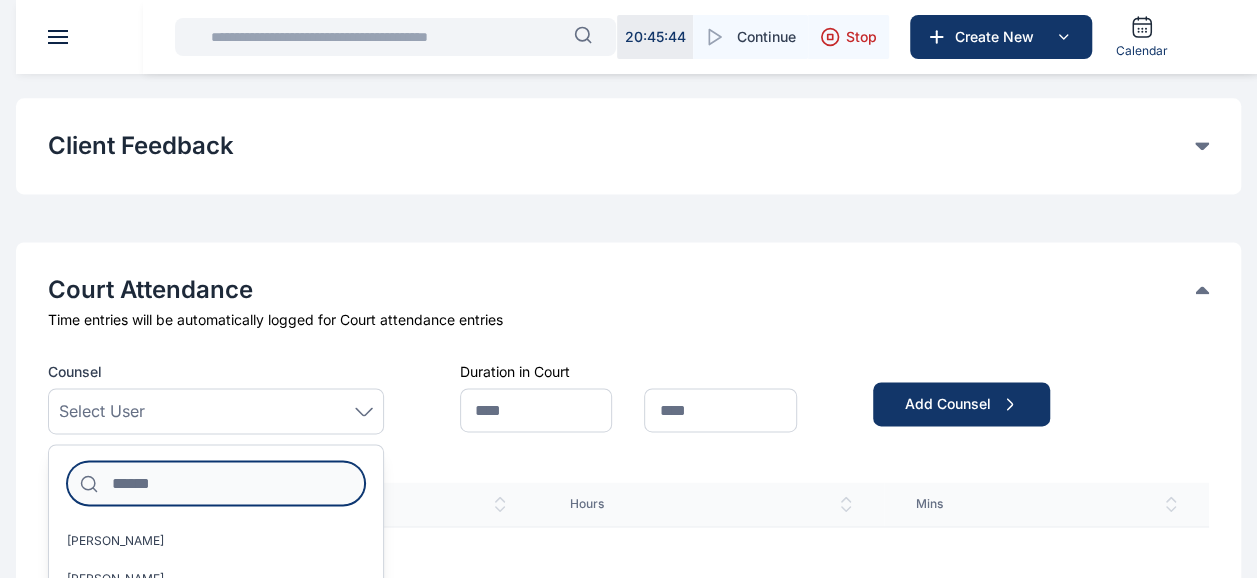 click at bounding box center (216, 483) 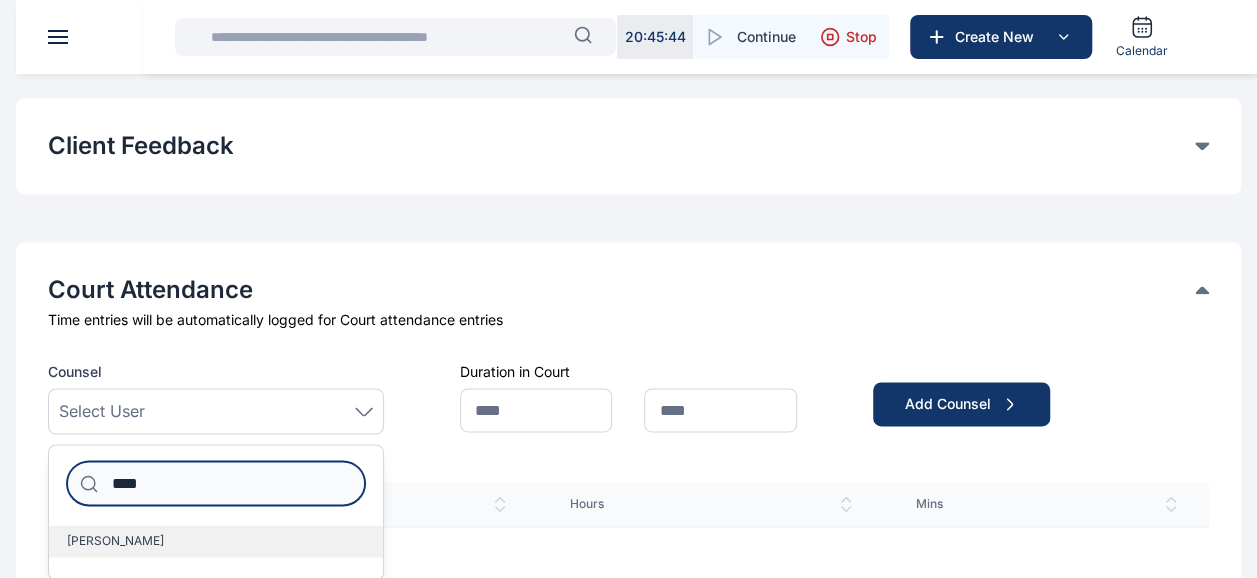 type on "****" 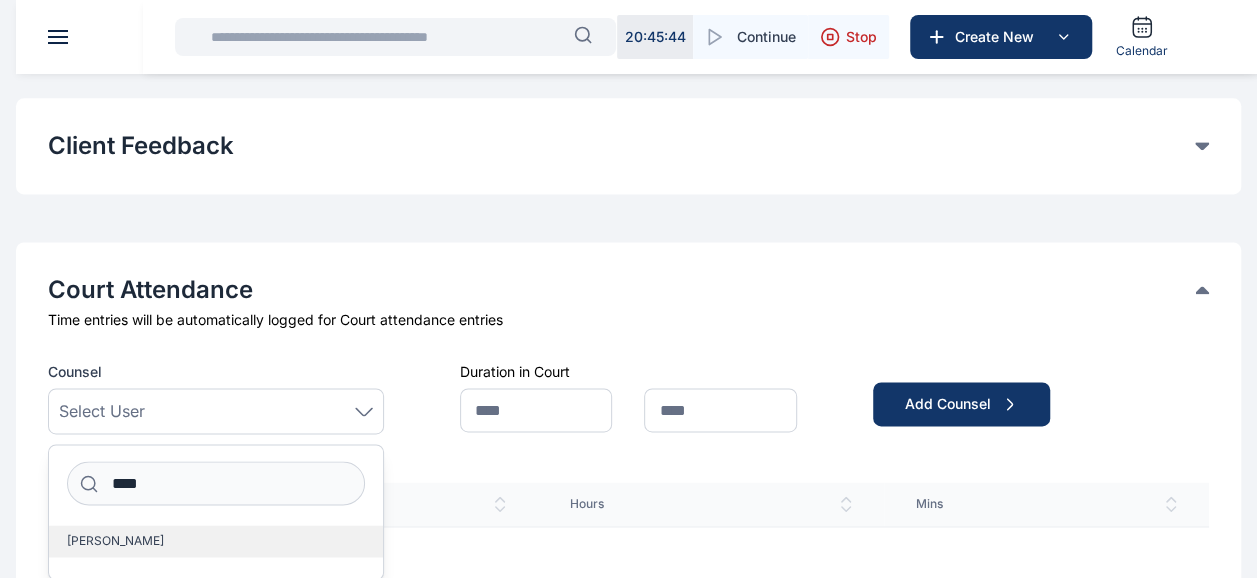click on "[PERSON_NAME]" at bounding box center (216, 541) 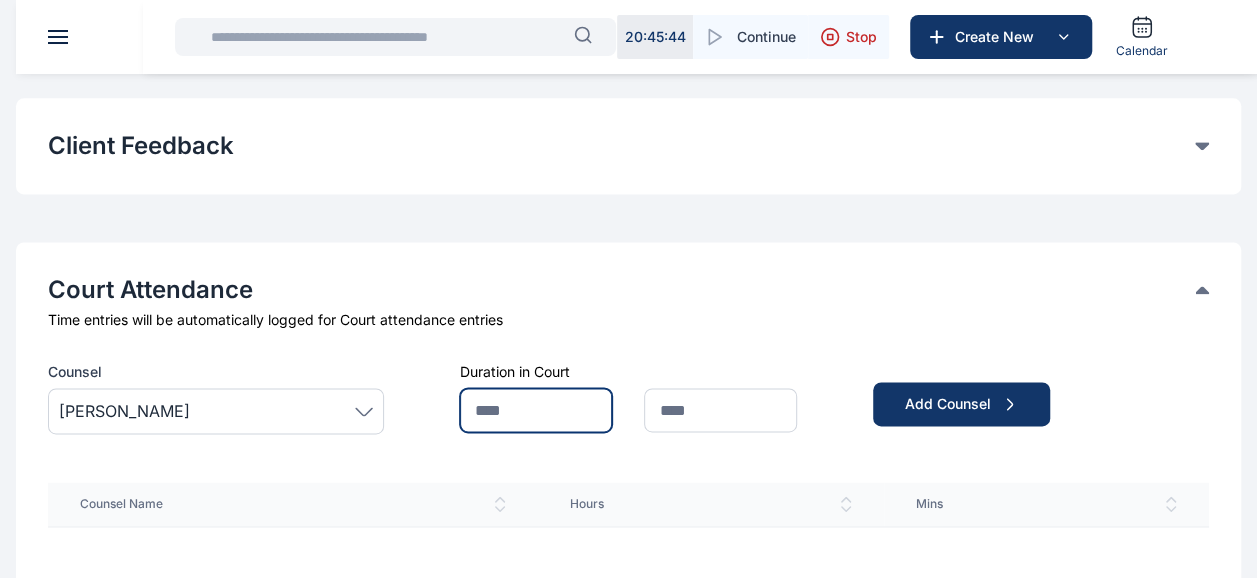 click at bounding box center (536, 410) 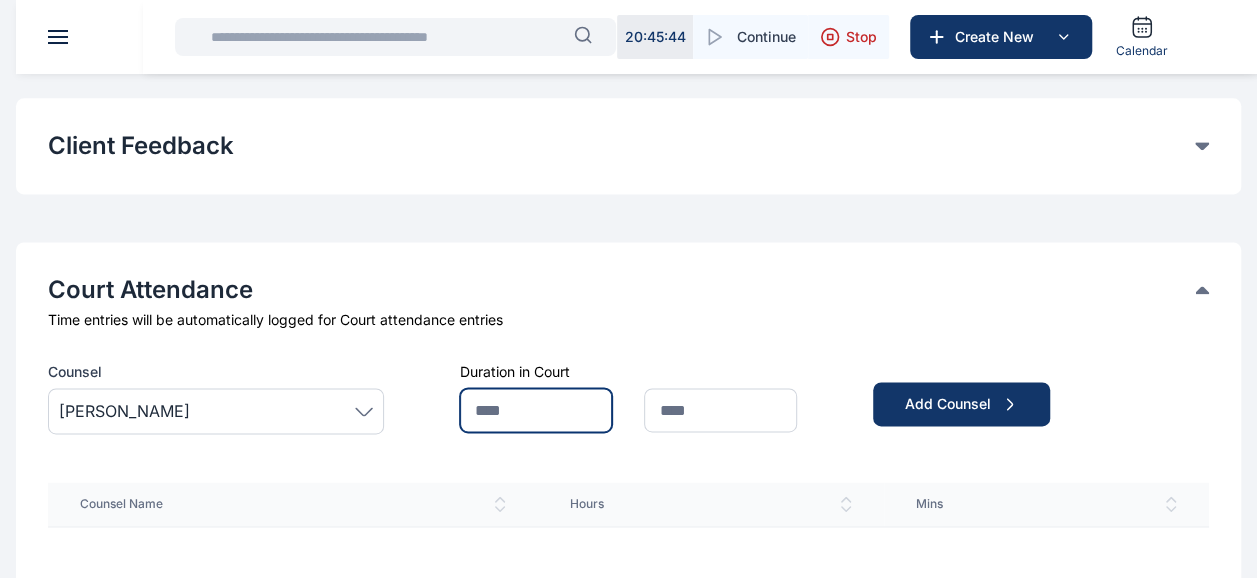 type on "*" 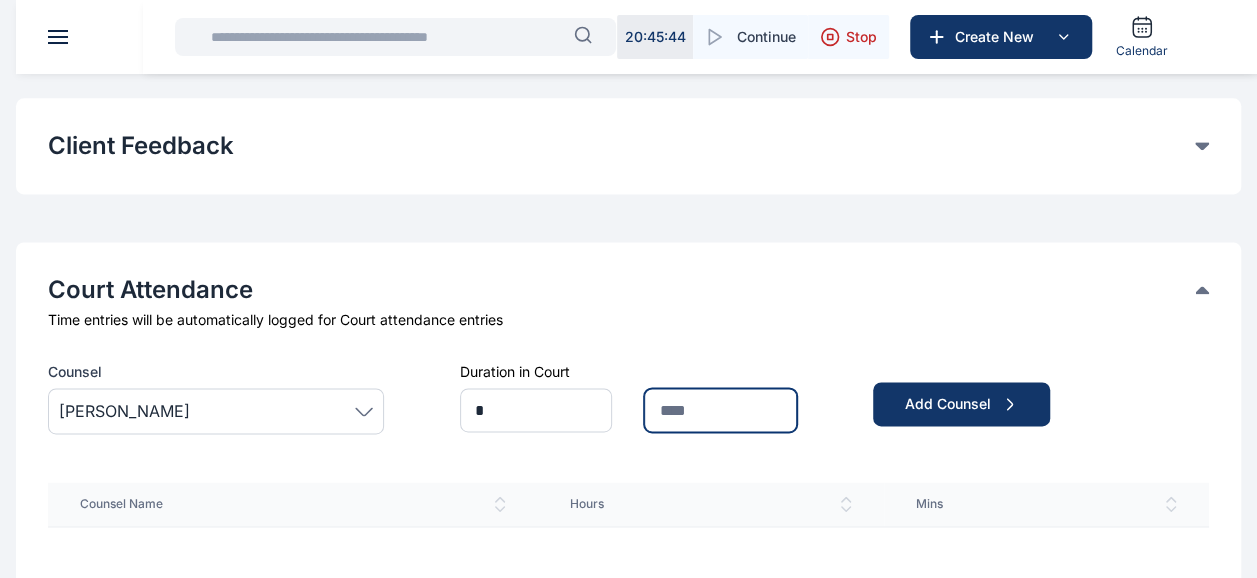 click at bounding box center [720, 410] 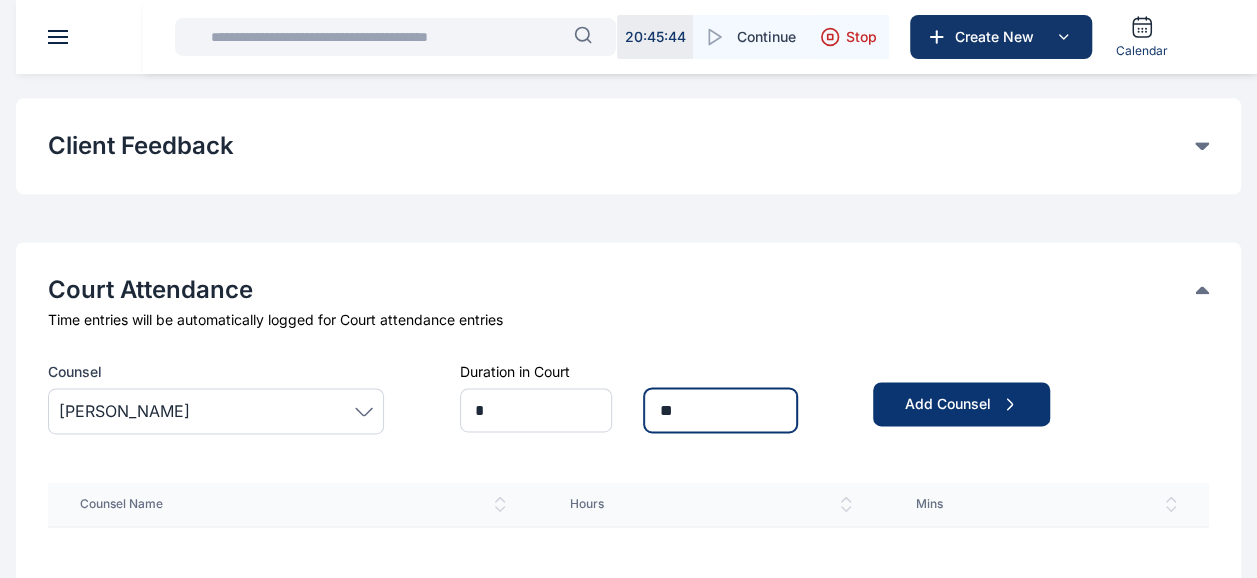 type on "**" 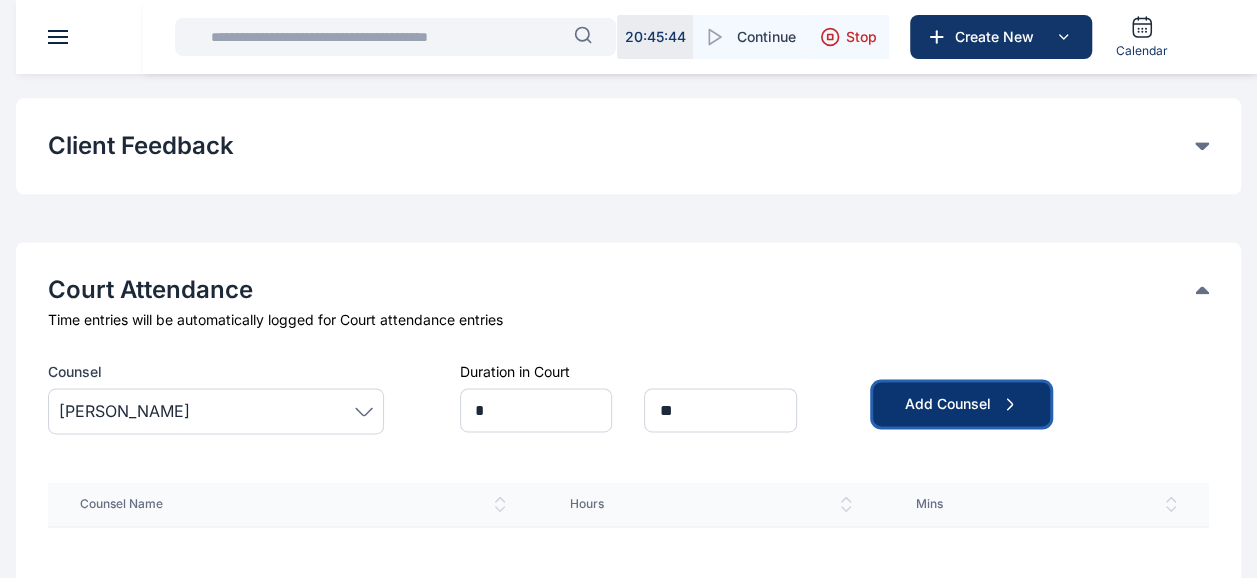 click on "Add Counsel" at bounding box center (961, 404) 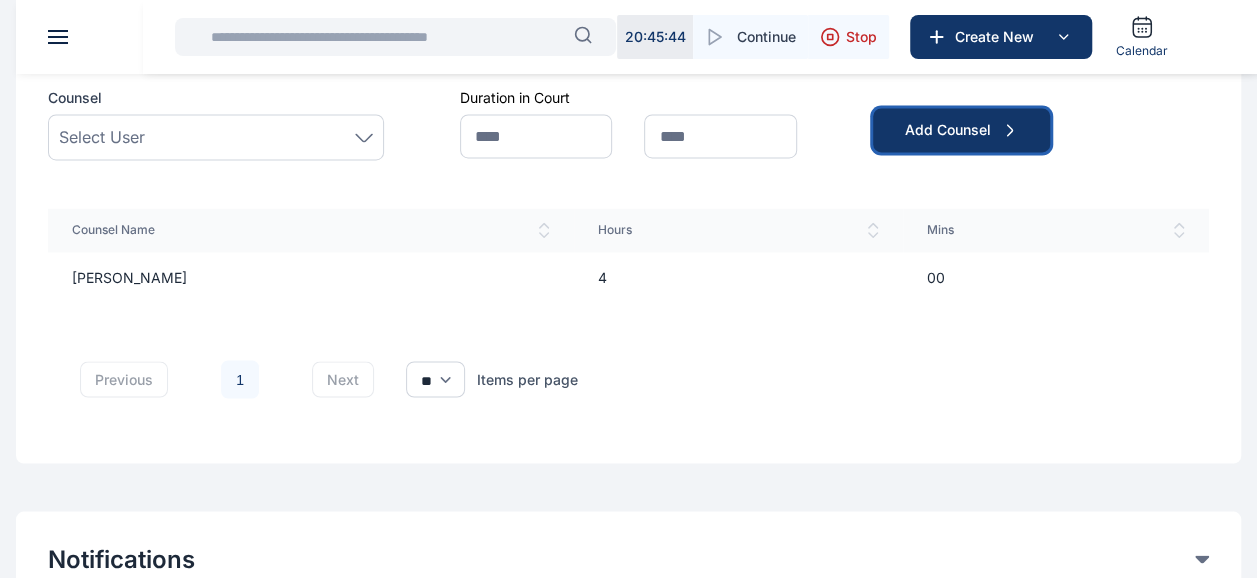 scroll, scrollTop: 1728, scrollLeft: 0, axis: vertical 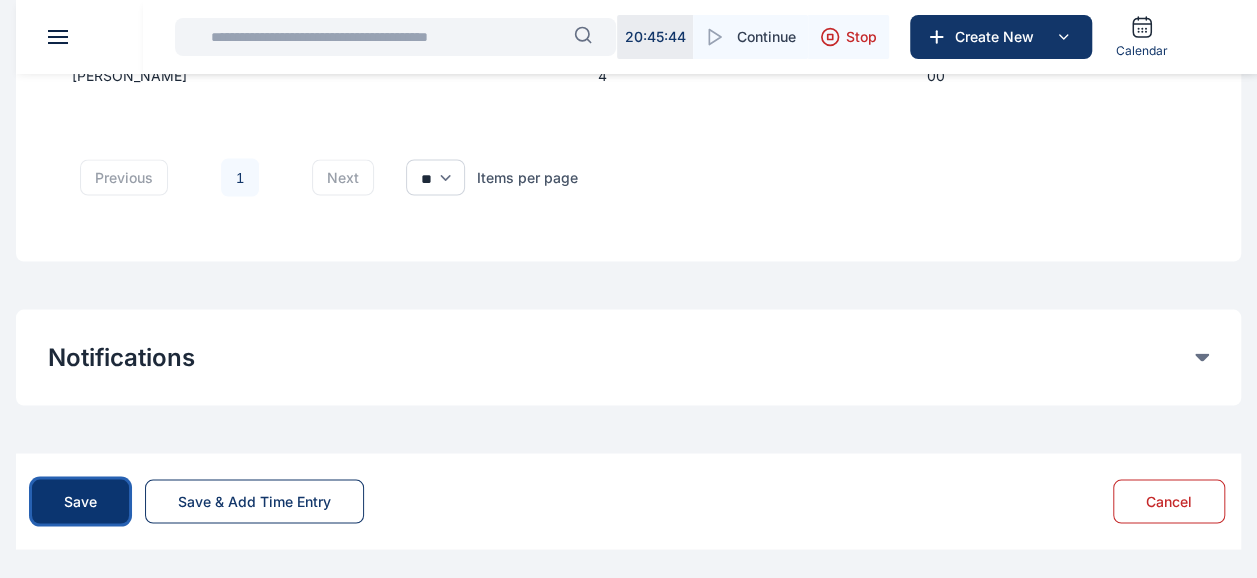 click on "Save" at bounding box center [80, 501] 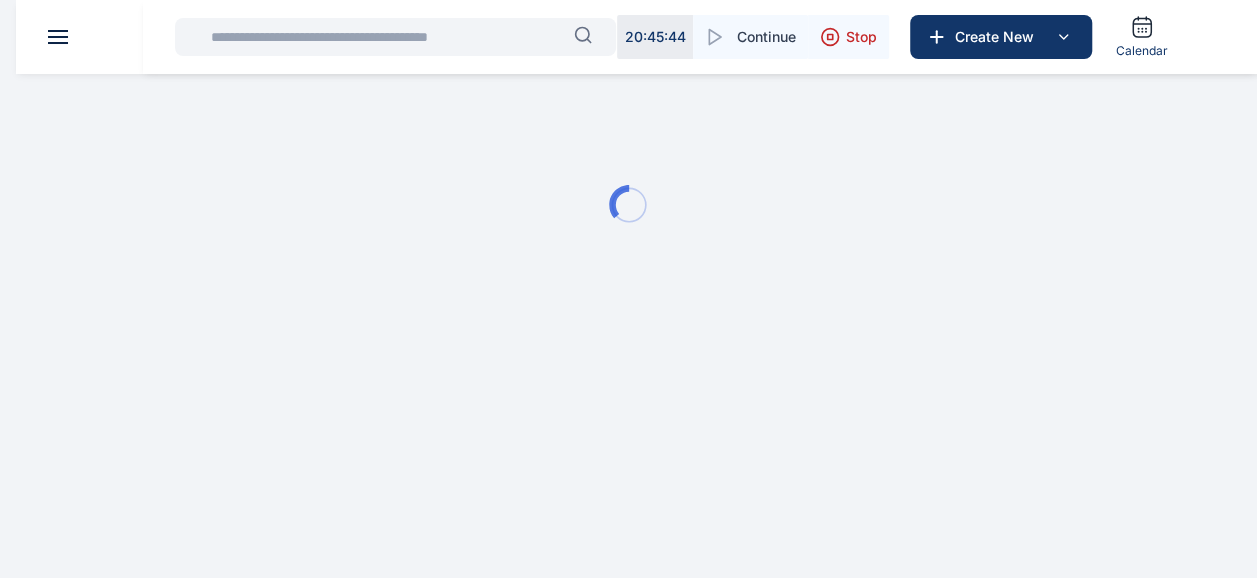 scroll, scrollTop: 0, scrollLeft: 0, axis: both 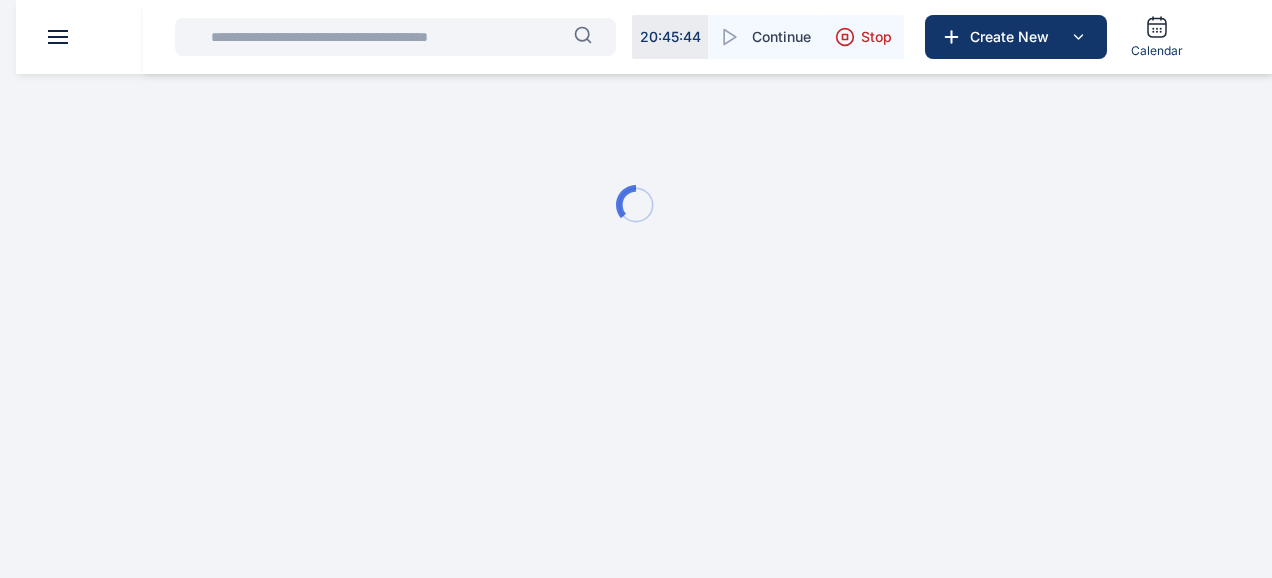 type 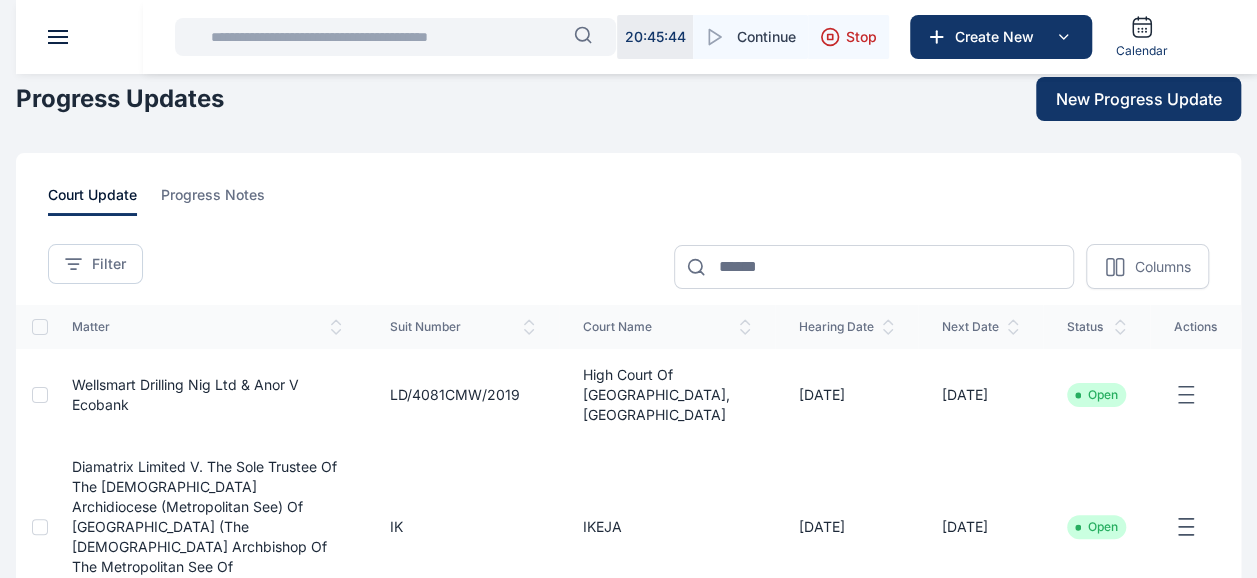 click on "Diamatrix Limited V. The Sole Trustee Of The [DEMOGRAPHIC_DATA] Archidiocese (Metropolitan See) Of [GEOGRAPHIC_DATA]                       (The [DEMOGRAPHIC_DATA] Archbishop Of The Metropolitan See Of [GEOGRAPHIC_DATA])" at bounding box center [204, 526] 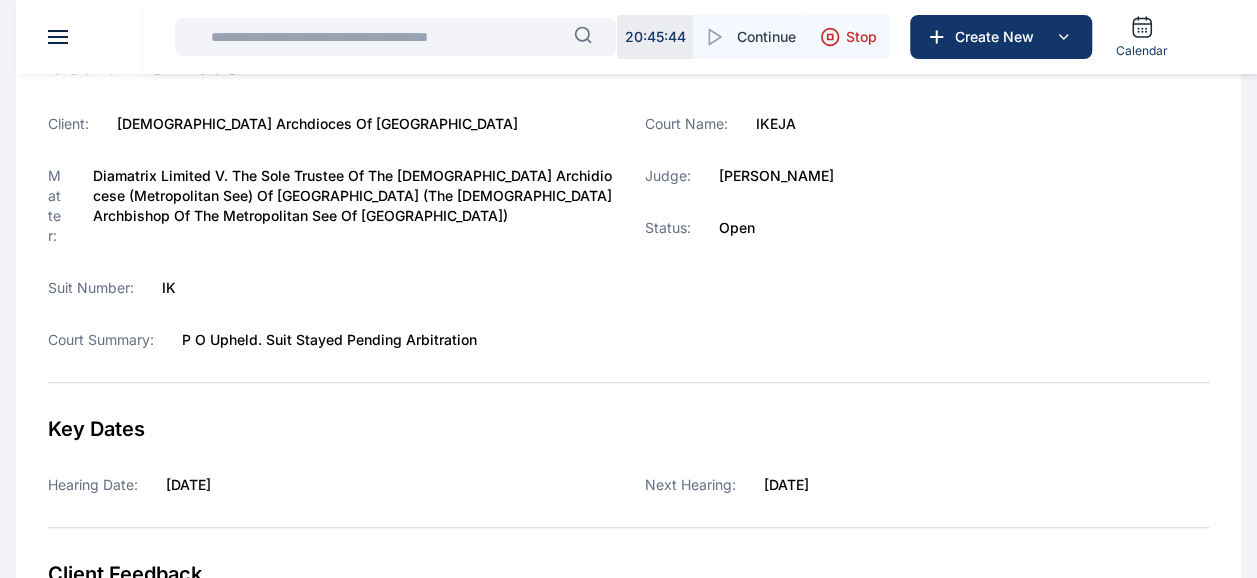 scroll, scrollTop: 0, scrollLeft: 0, axis: both 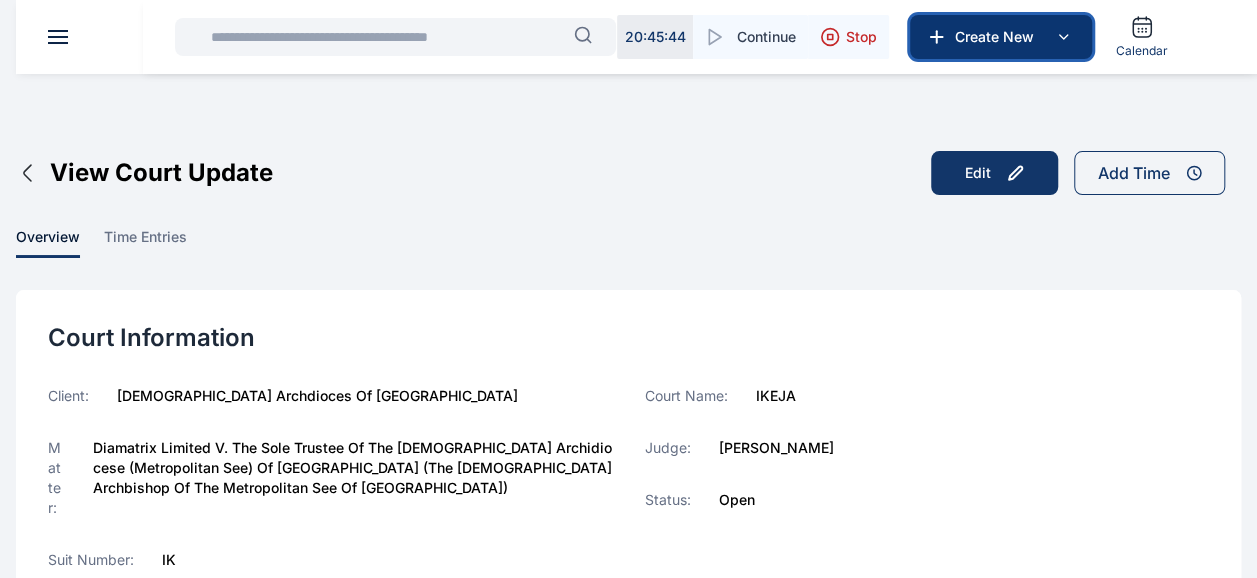 click on "Create New" at bounding box center [999, 37] 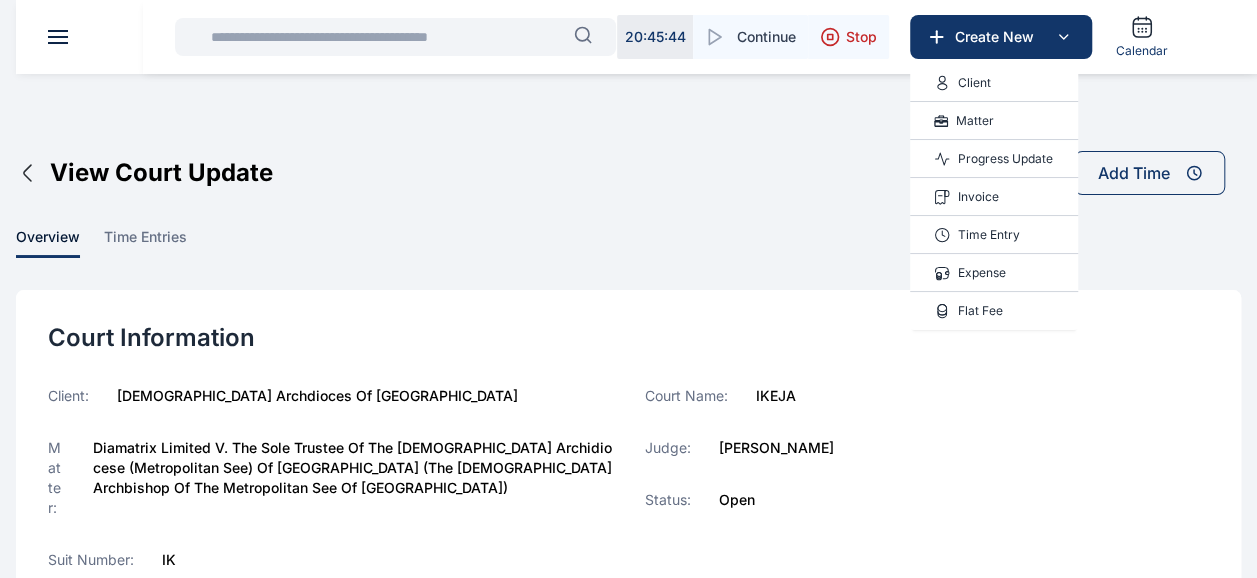 click at bounding box center (58, 37) 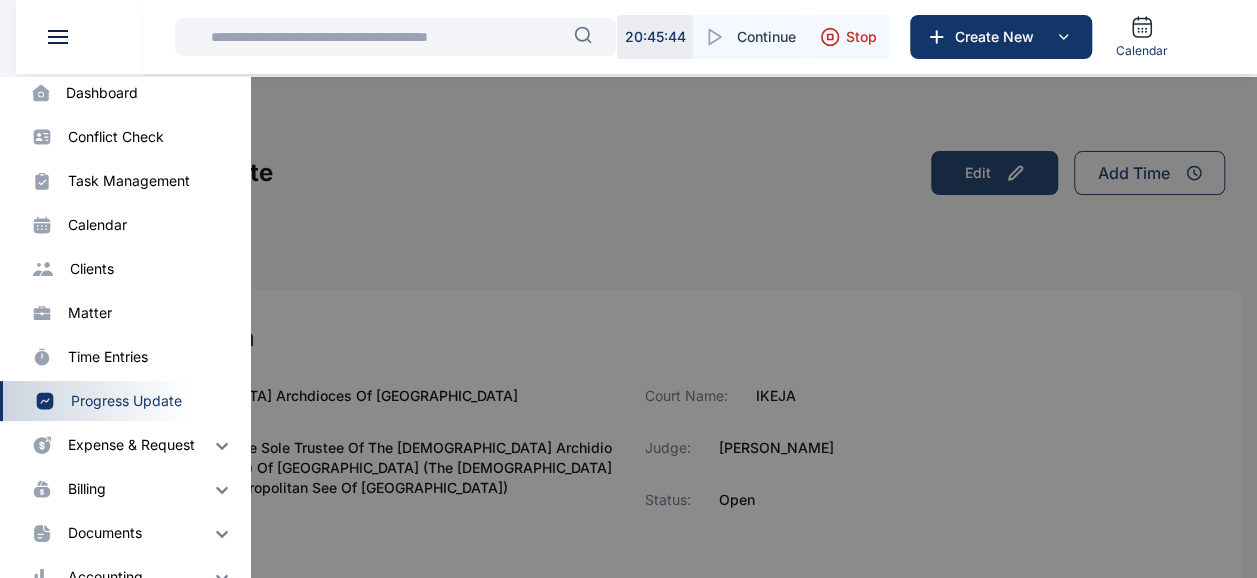 scroll, scrollTop: 100, scrollLeft: 0, axis: vertical 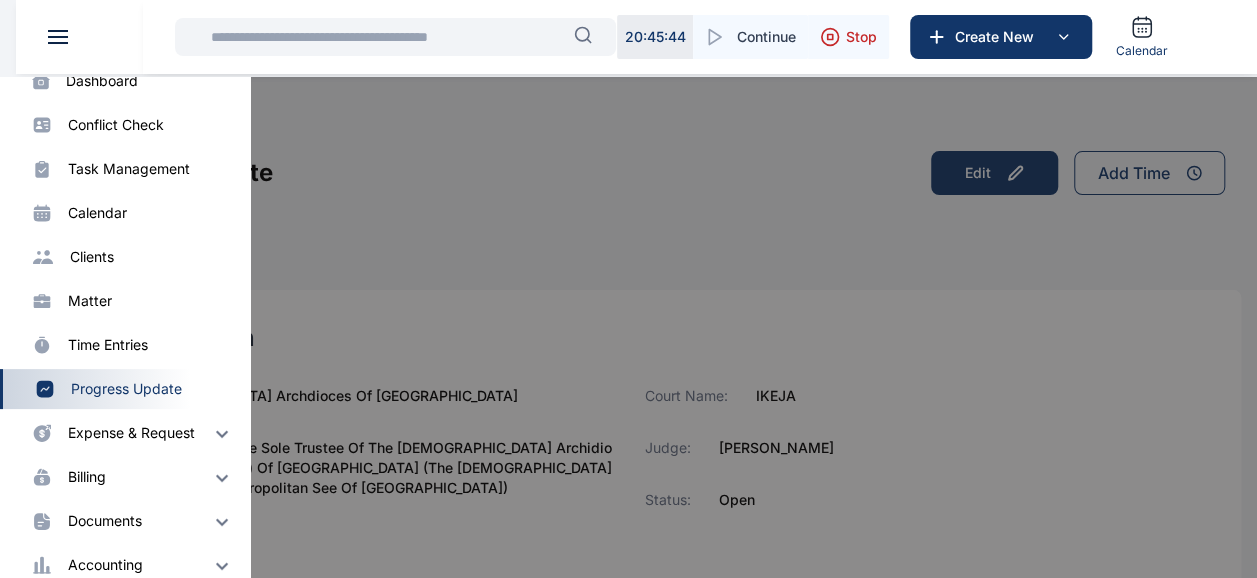 click on "expense & request" at bounding box center (131, 433) 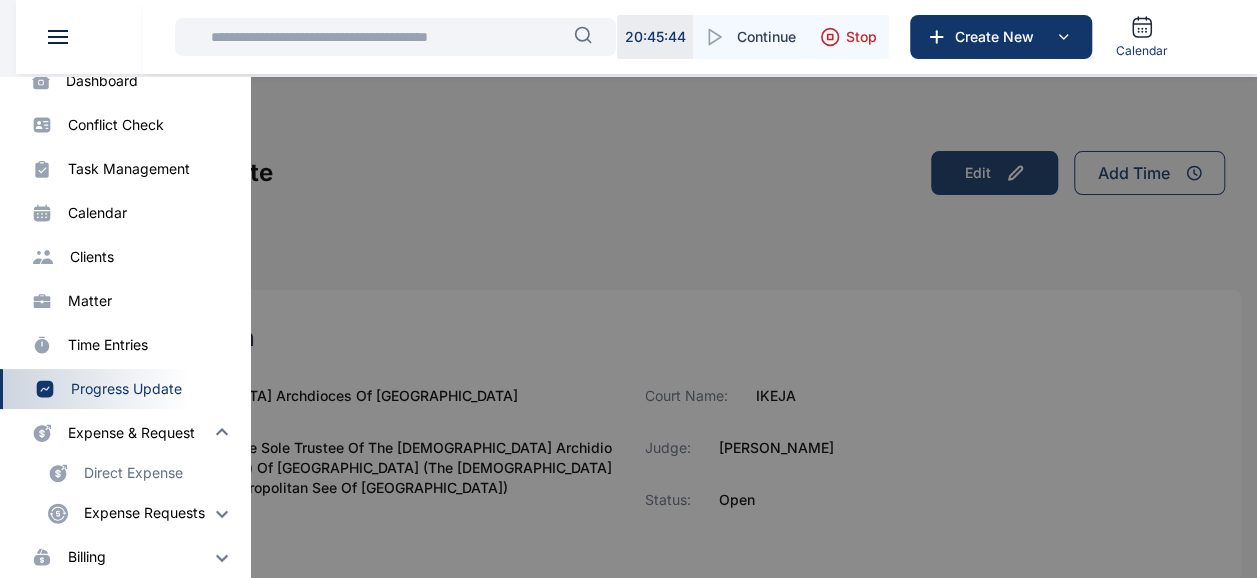 click on "Expense Requests" at bounding box center [144, 513] 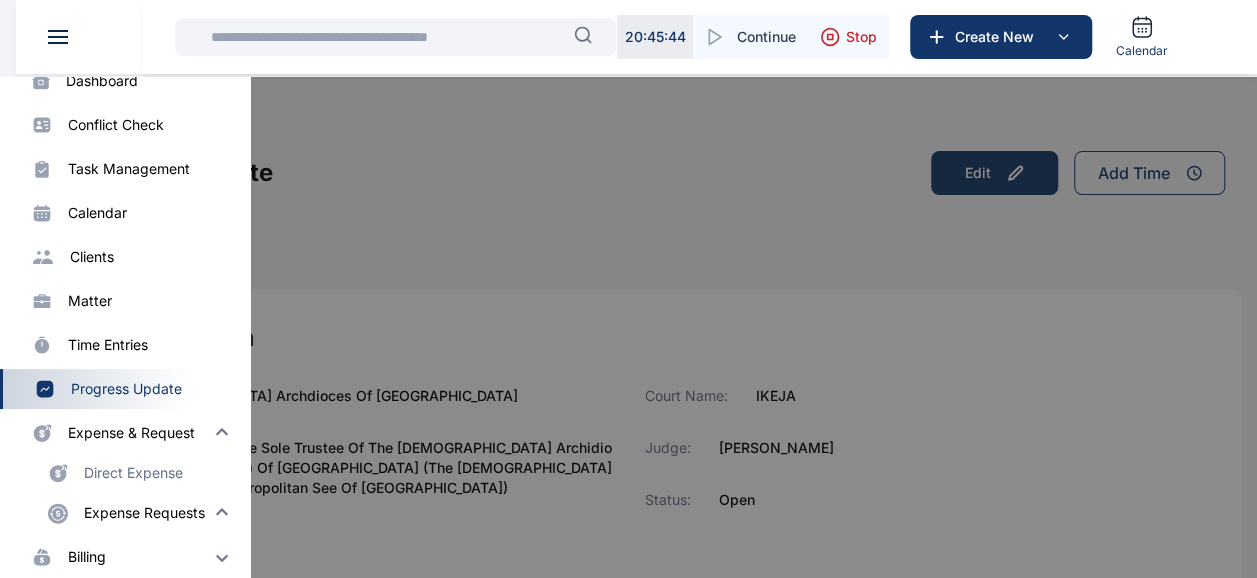 click on "Direct Expense" at bounding box center (133, 473) 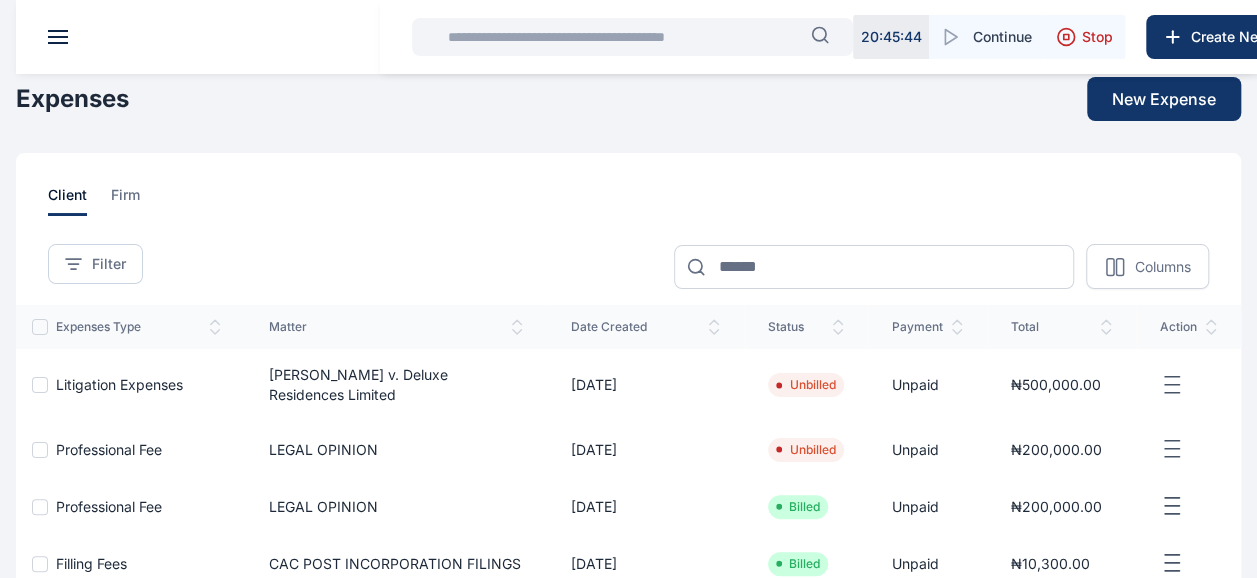 click at bounding box center [58, 43] 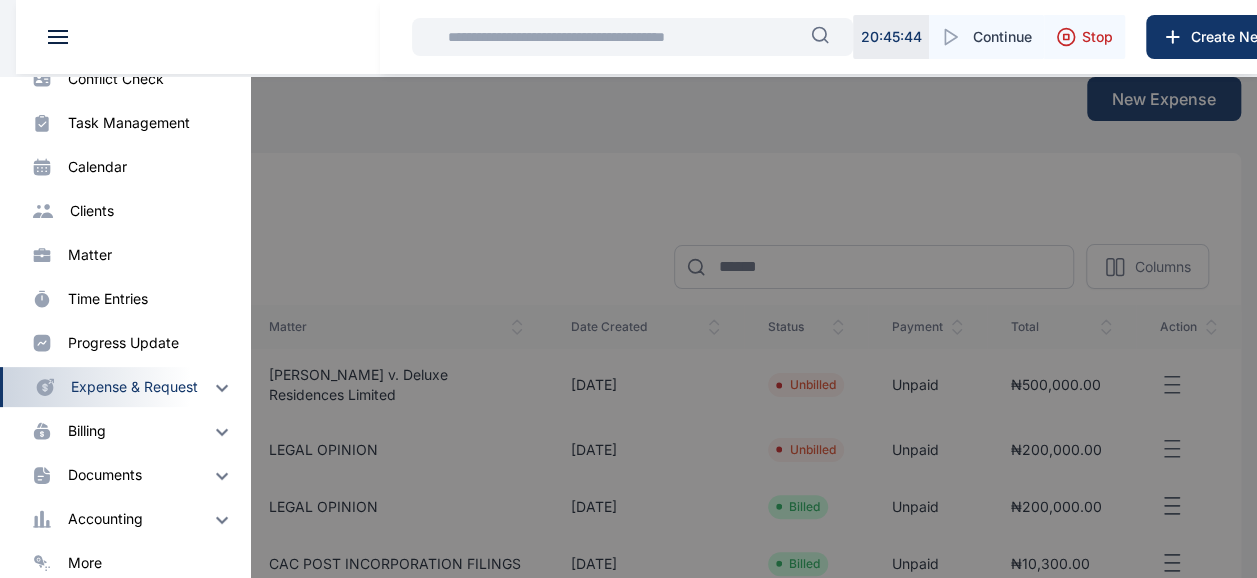 scroll, scrollTop: 151, scrollLeft: 0, axis: vertical 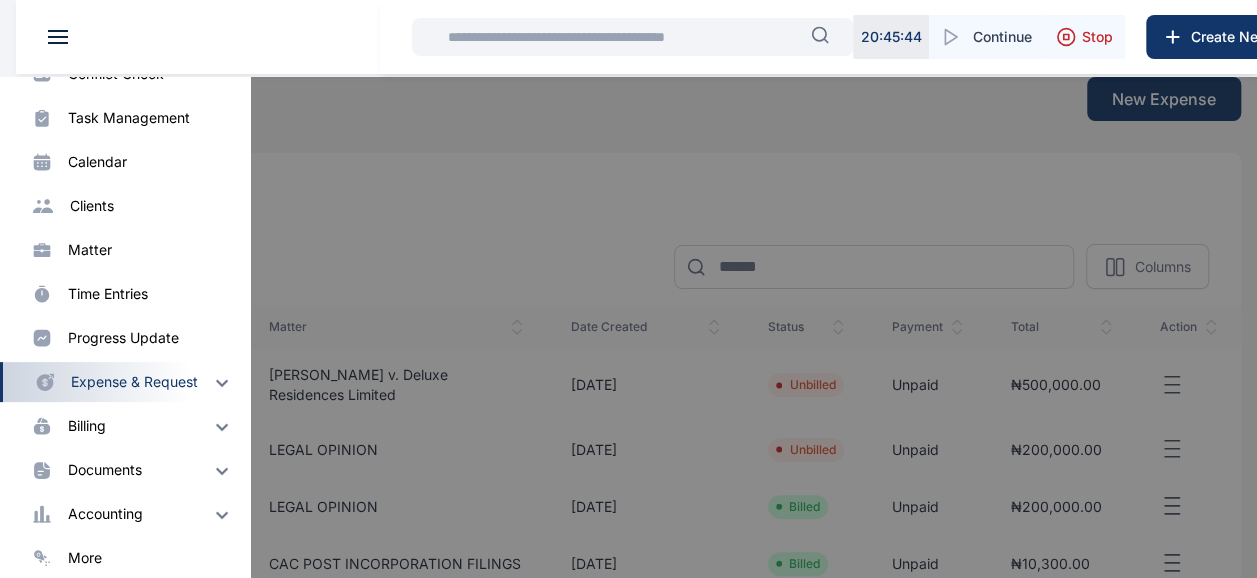 click on "expense & request" at bounding box center [134, 382] 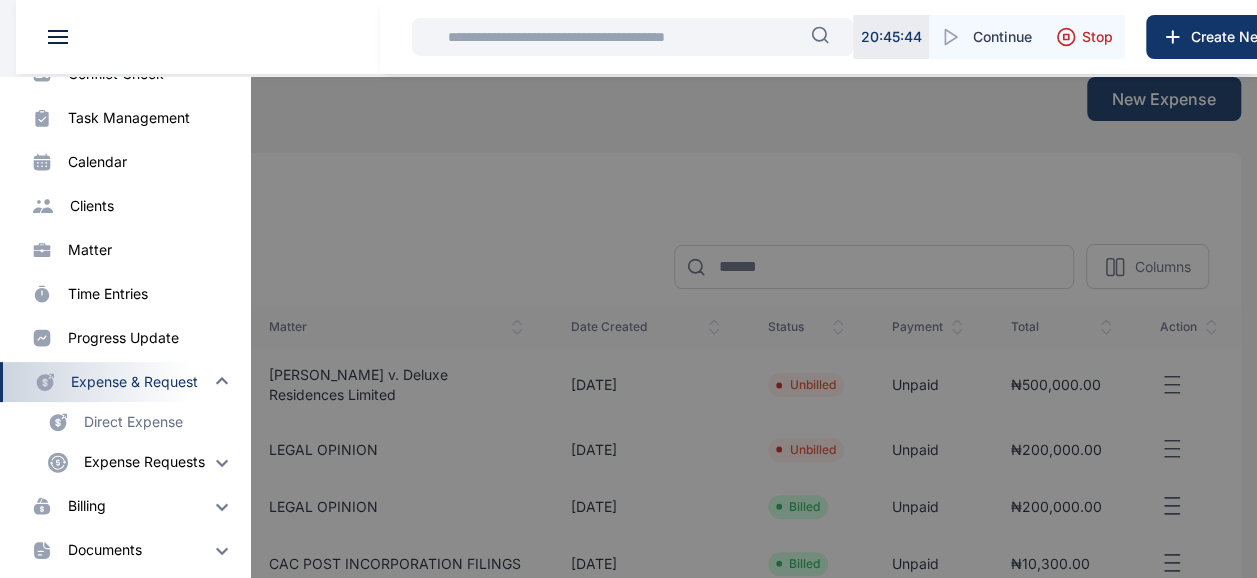 click on "Expense Requests" at bounding box center [144, 462] 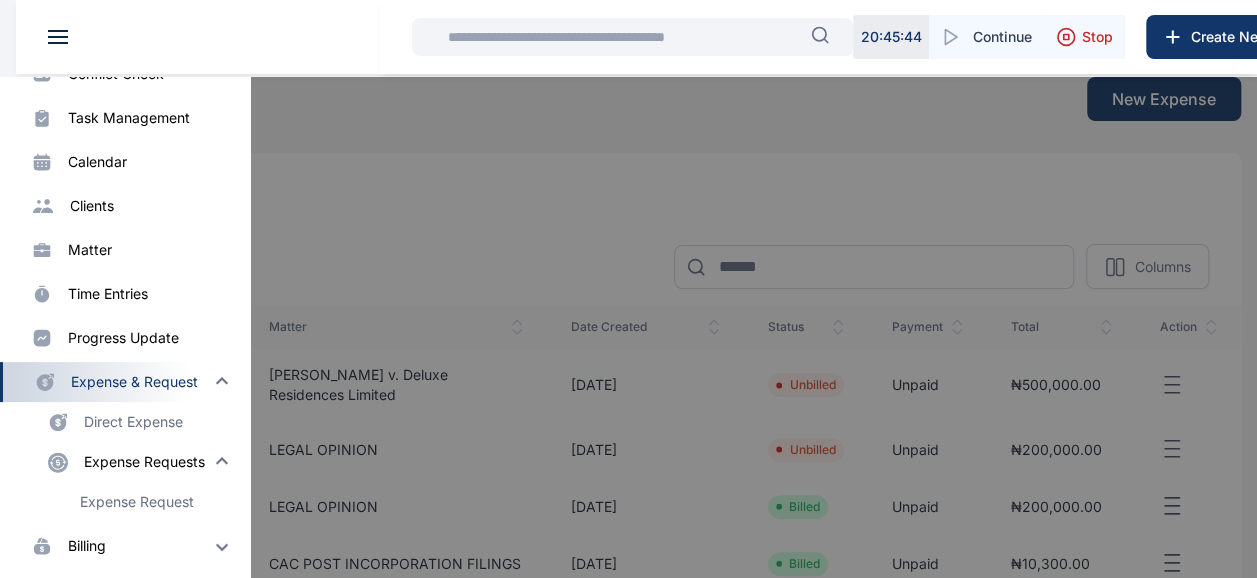click on "Expense Request" at bounding box center (165, 502) 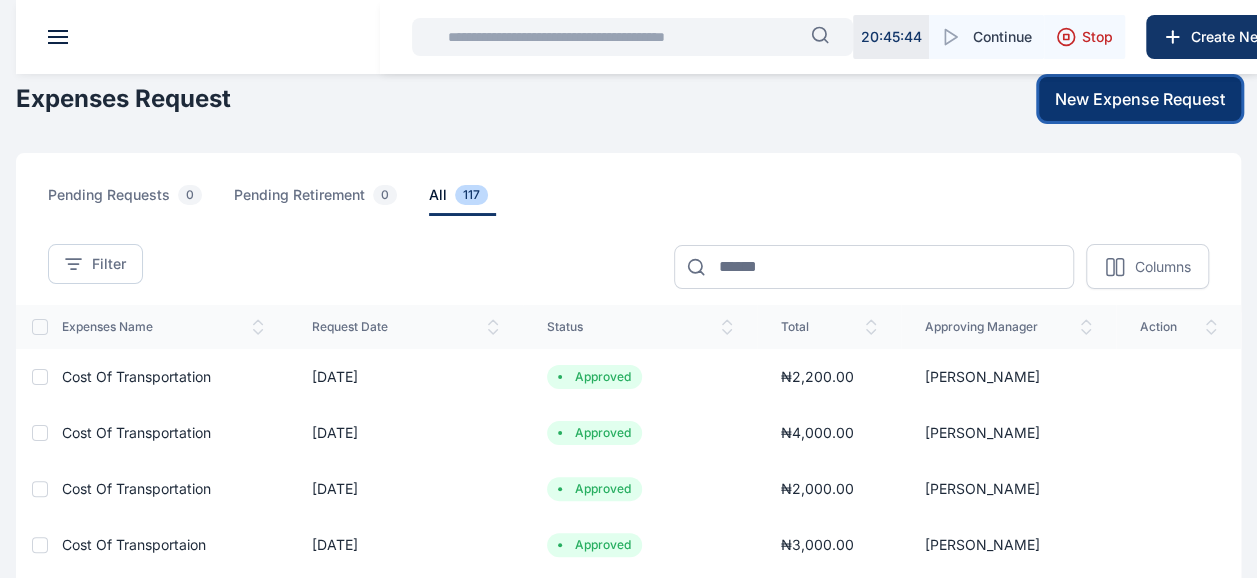 click on "New Expense Request" at bounding box center [1140, 99] 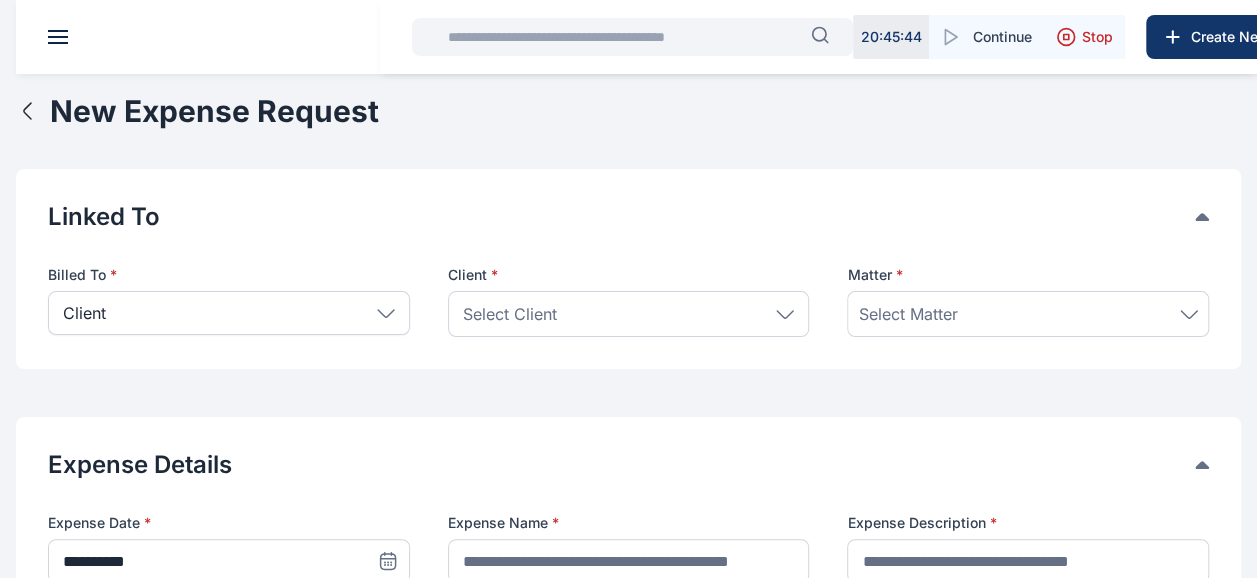 click 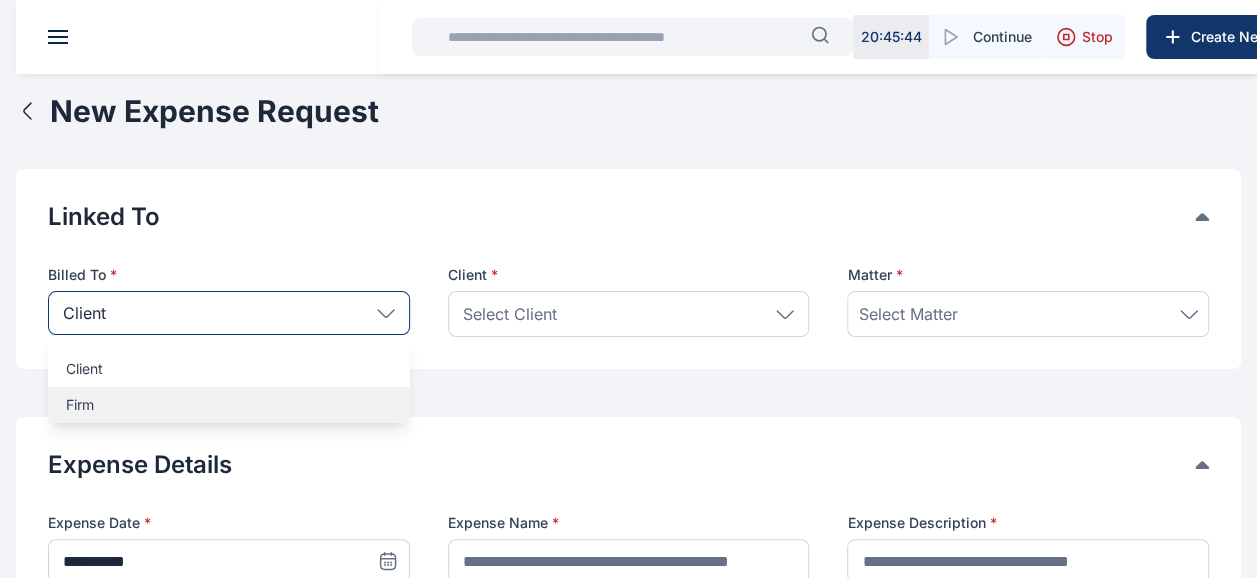 click on "Firm" at bounding box center (229, 405) 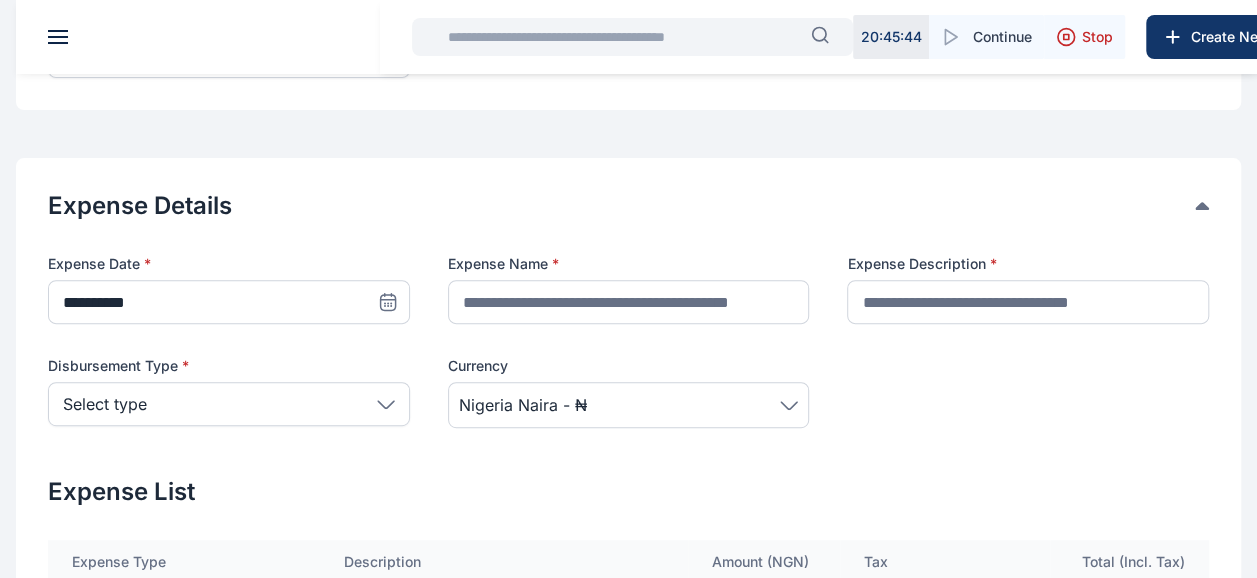 scroll, scrollTop: 261, scrollLeft: 0, axis: vertical 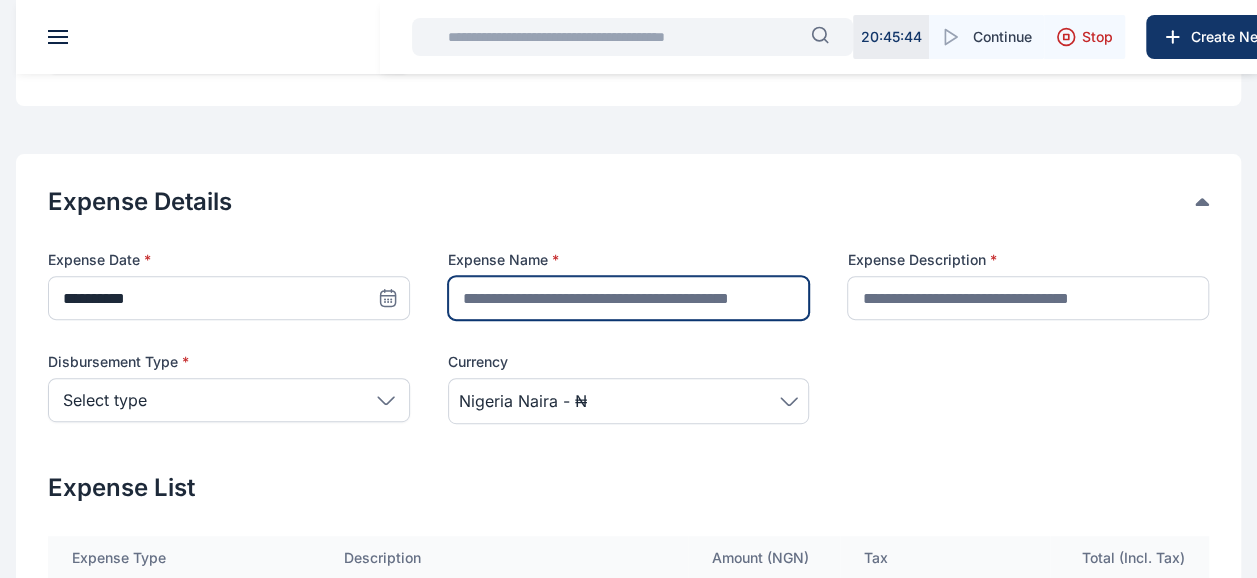 click at bounding box center (629, 298) 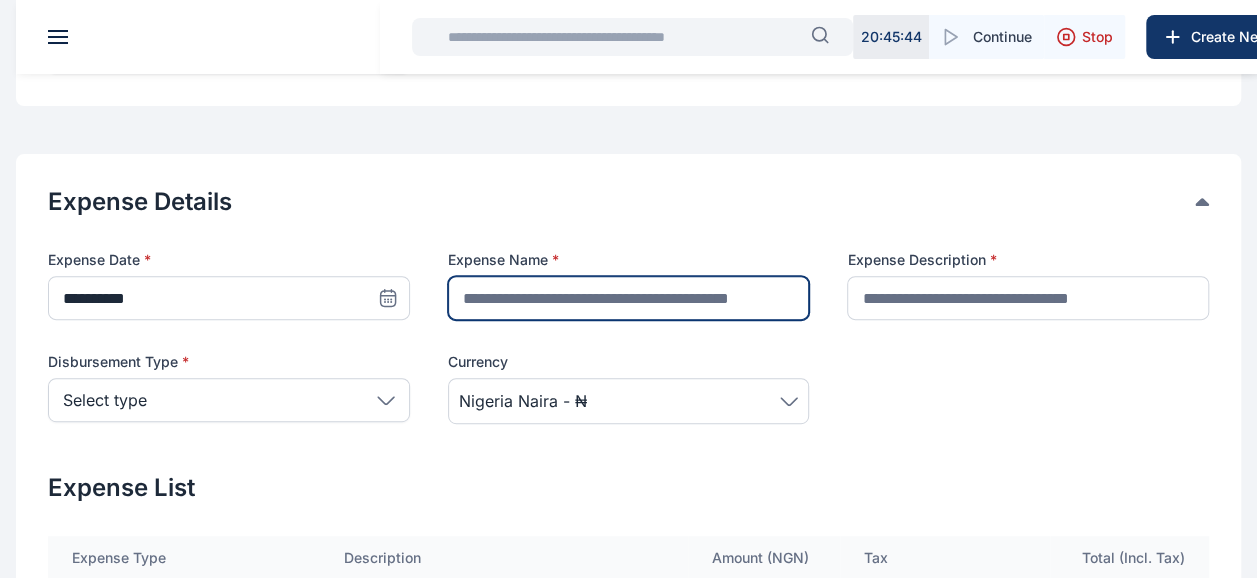 type on "**********" 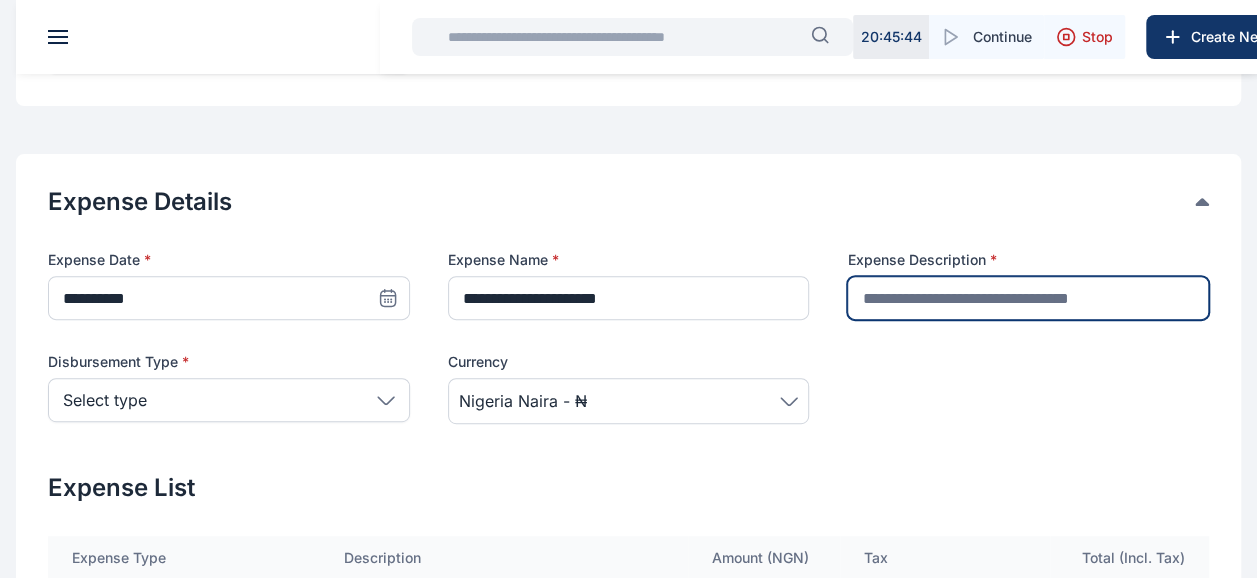 click at bounding box center [1028, 298] 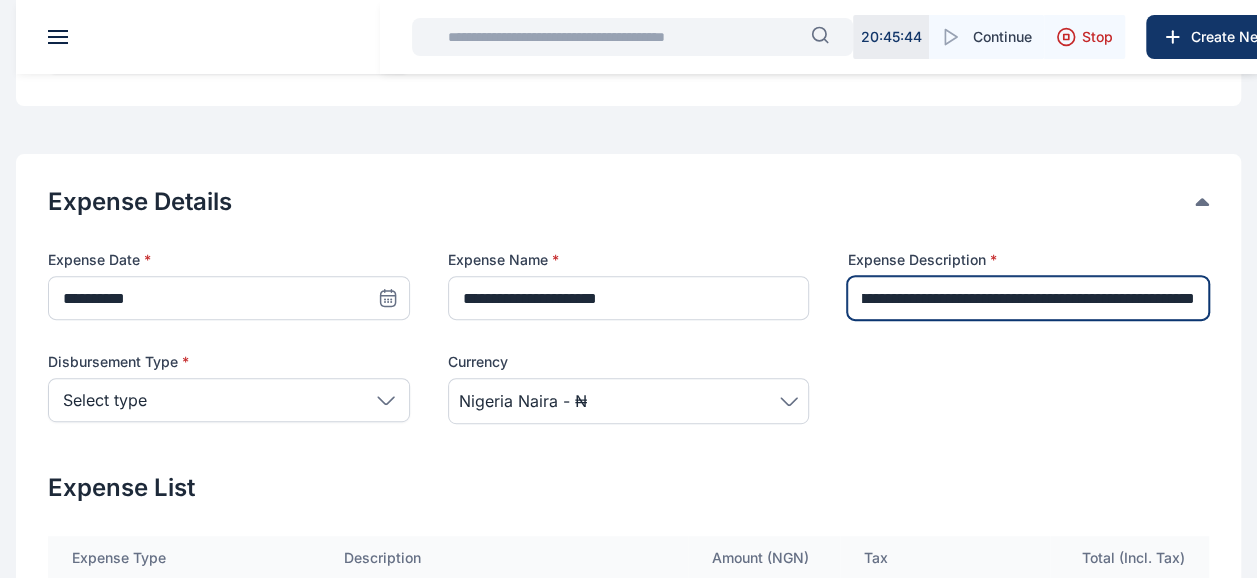 scroll, scrollTop: 0, scrollLeft: 110, axis: horizontal 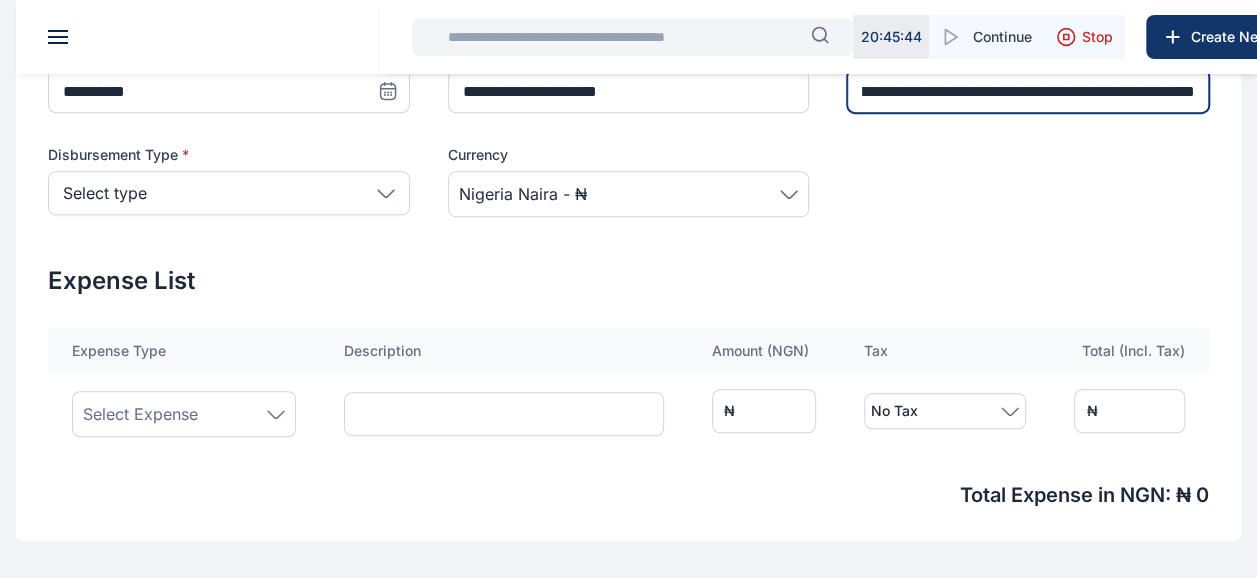 type on "**********" 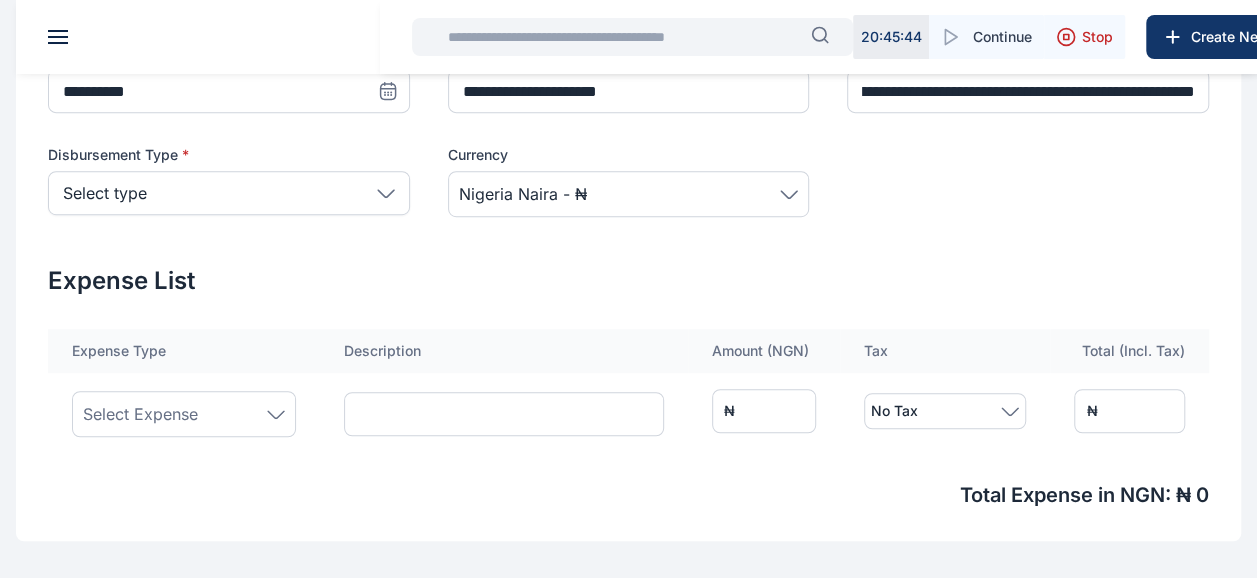 scroll, scrollTop: 0, scrollLeft: 0, axis: both 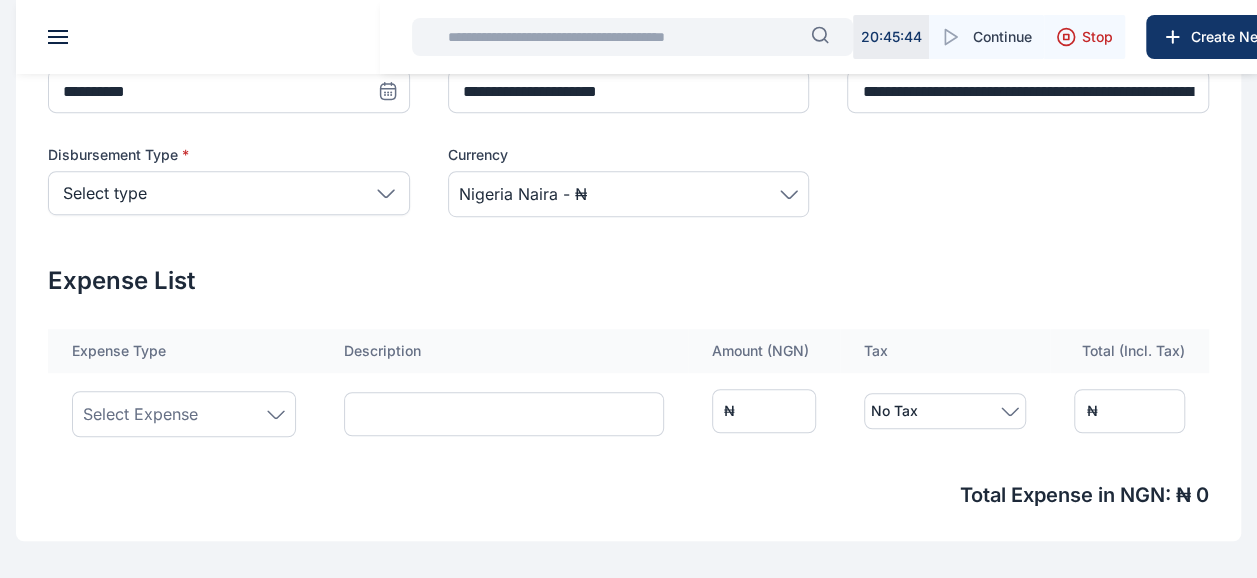 click 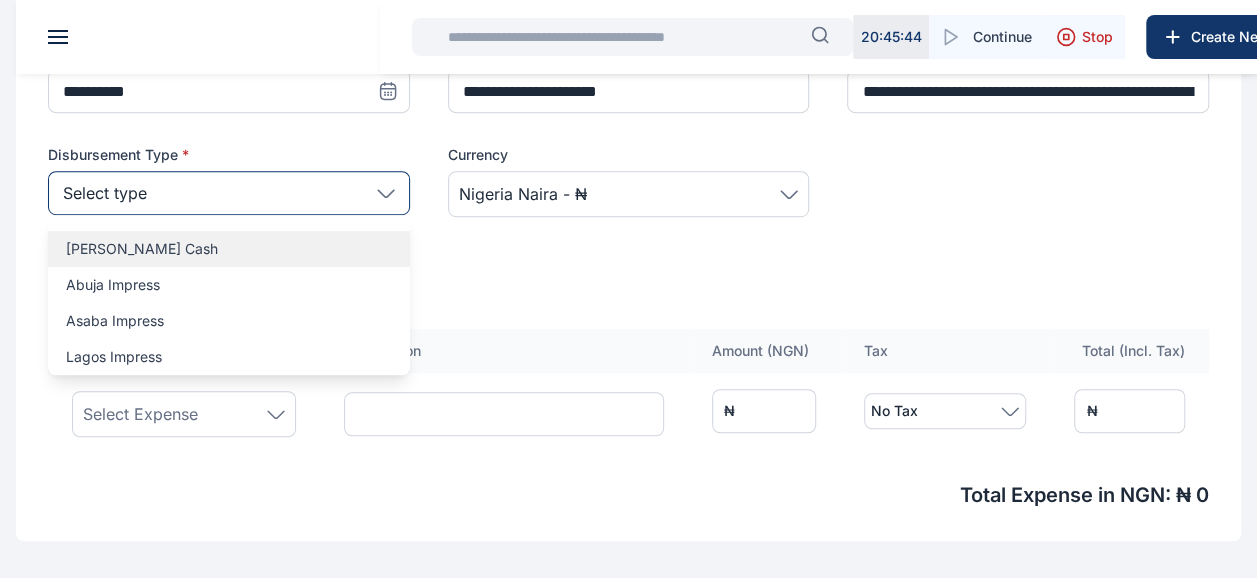 click on "[PERSON_NAME] Cash" at bounding box center (229, 249) 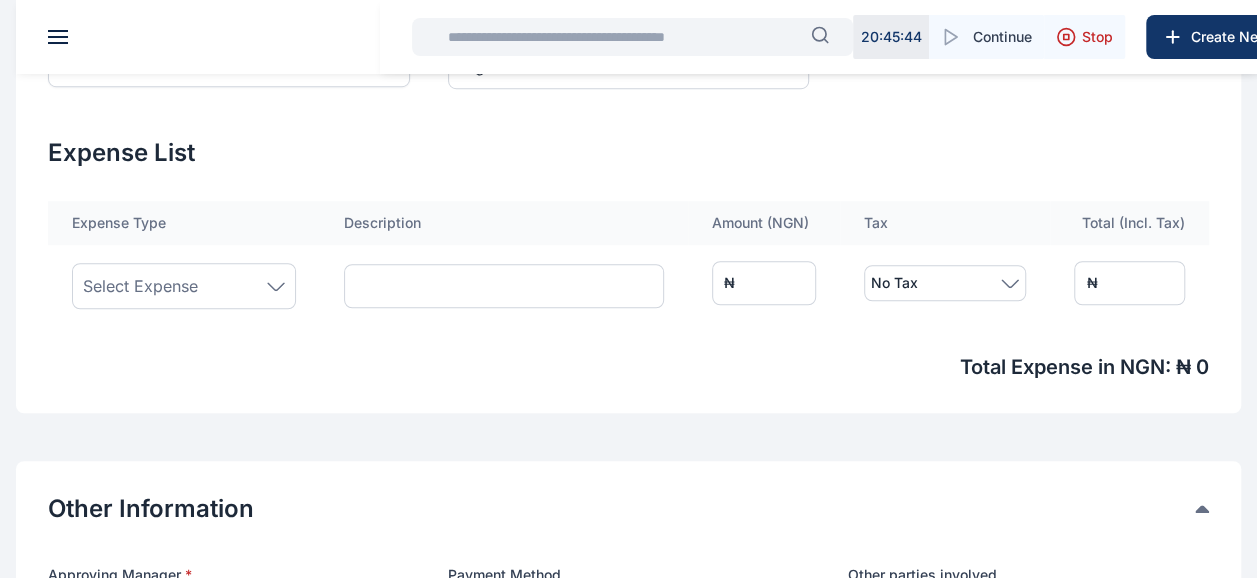 scroll, scrollTop: 600, scrollLeft: 0, axis: vertical 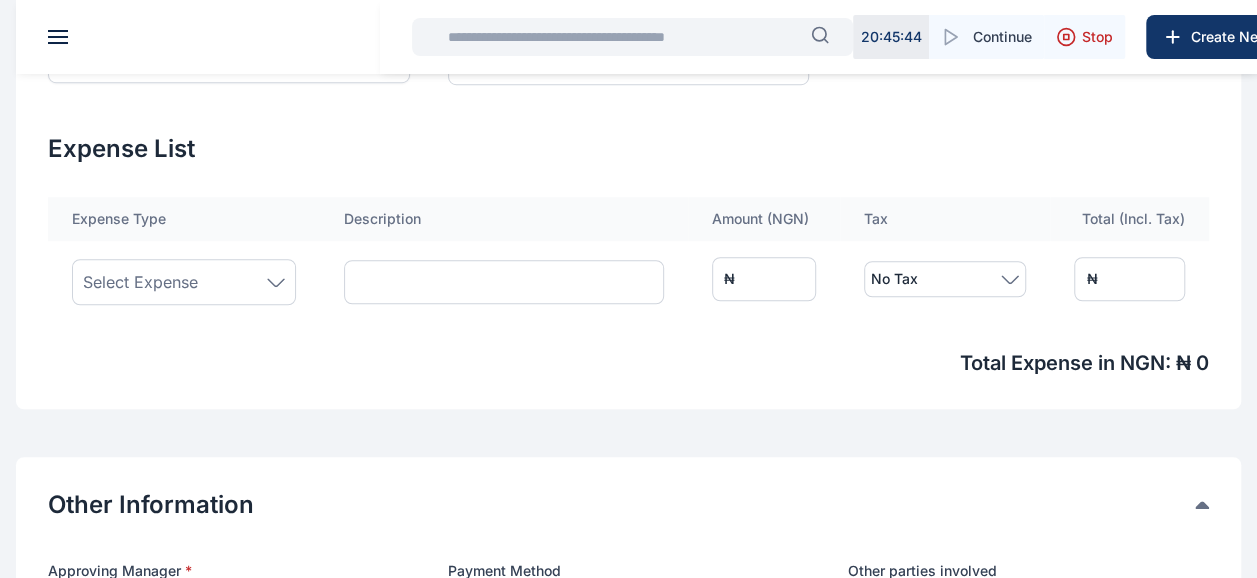 click 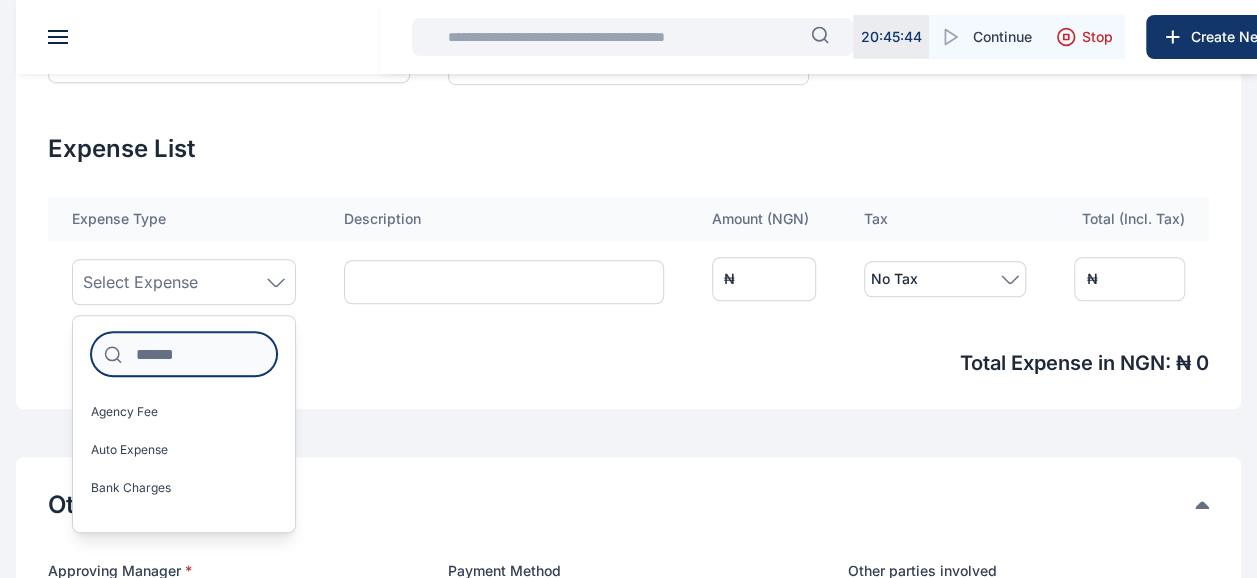 click at bounding box center [184, 354] 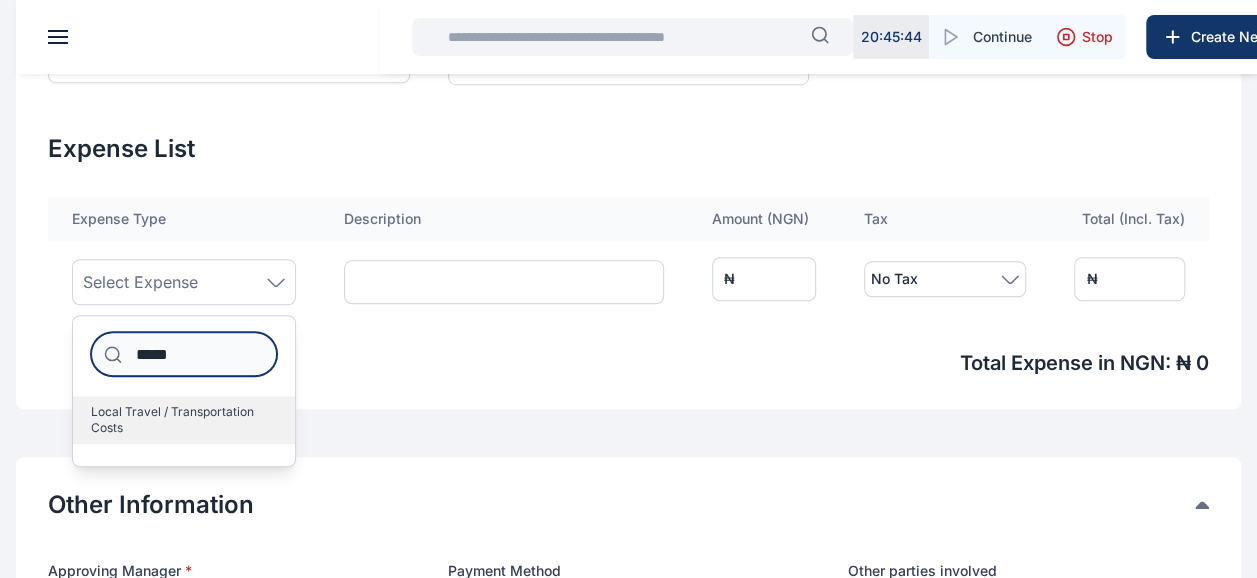 type on "*****" 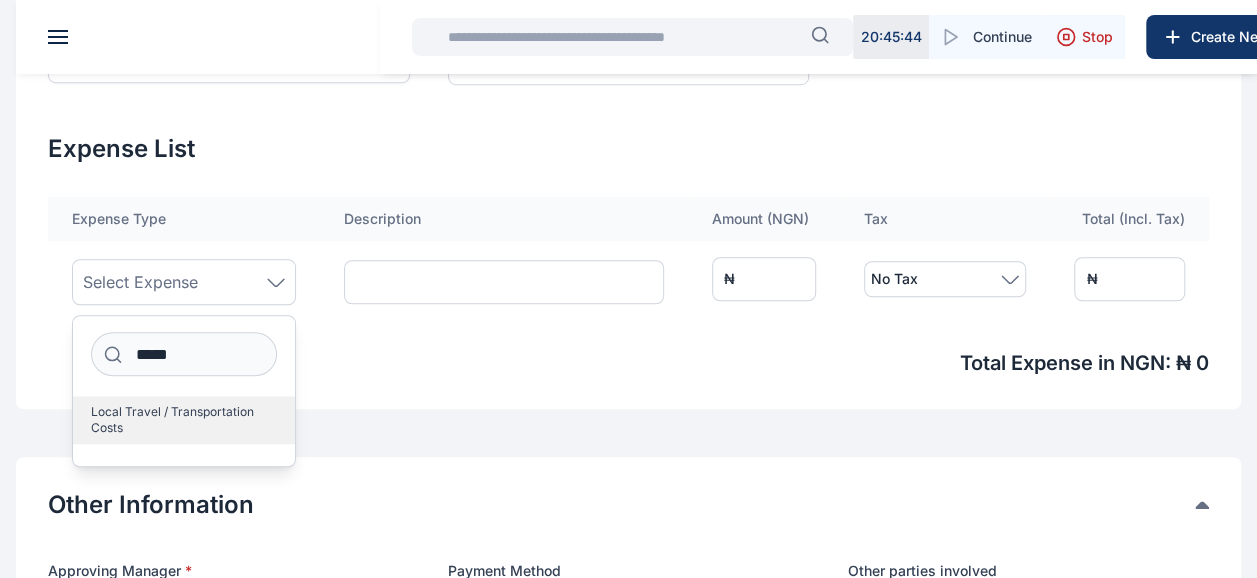 click on "Local Travel / Transportation Costs" at bounding box center (176, 420) 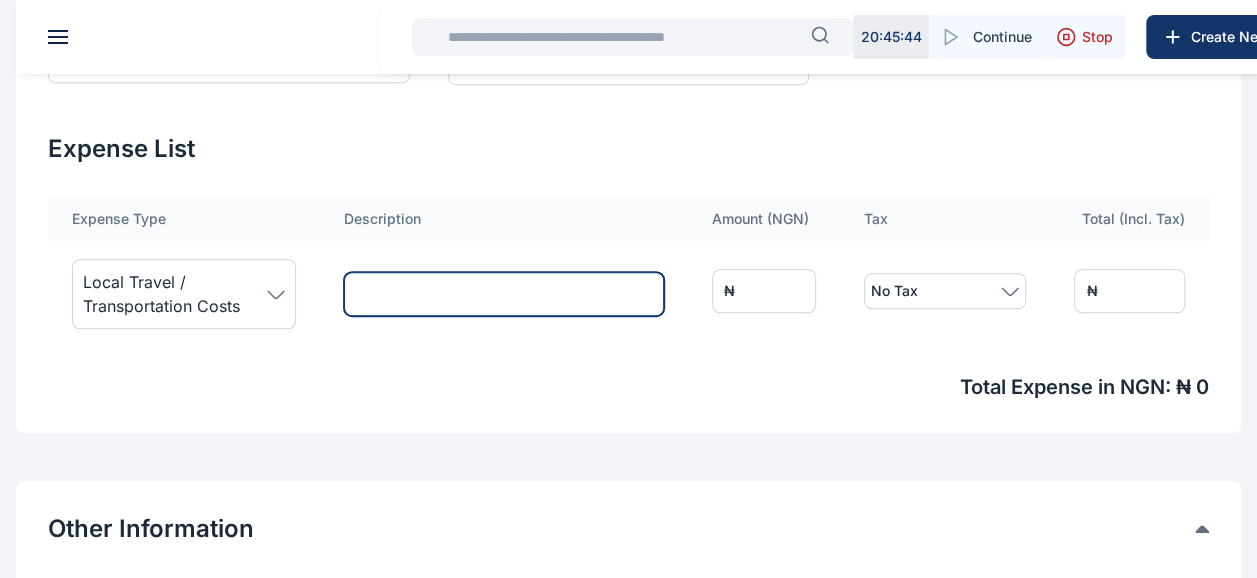 click at bounding box center (504, 294) 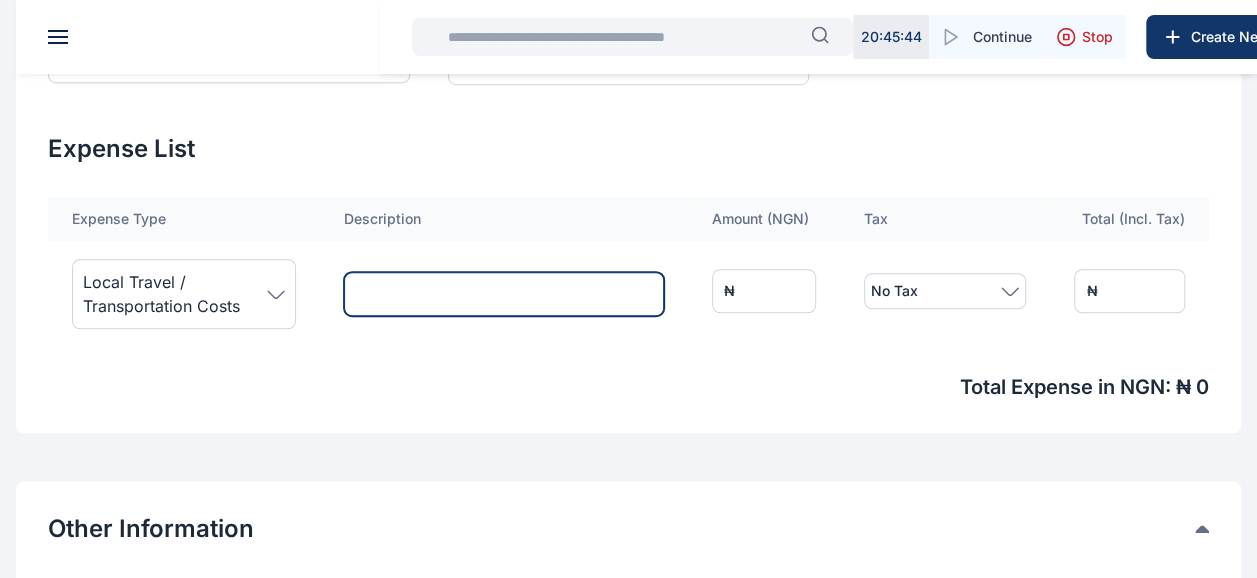 type on "**********" 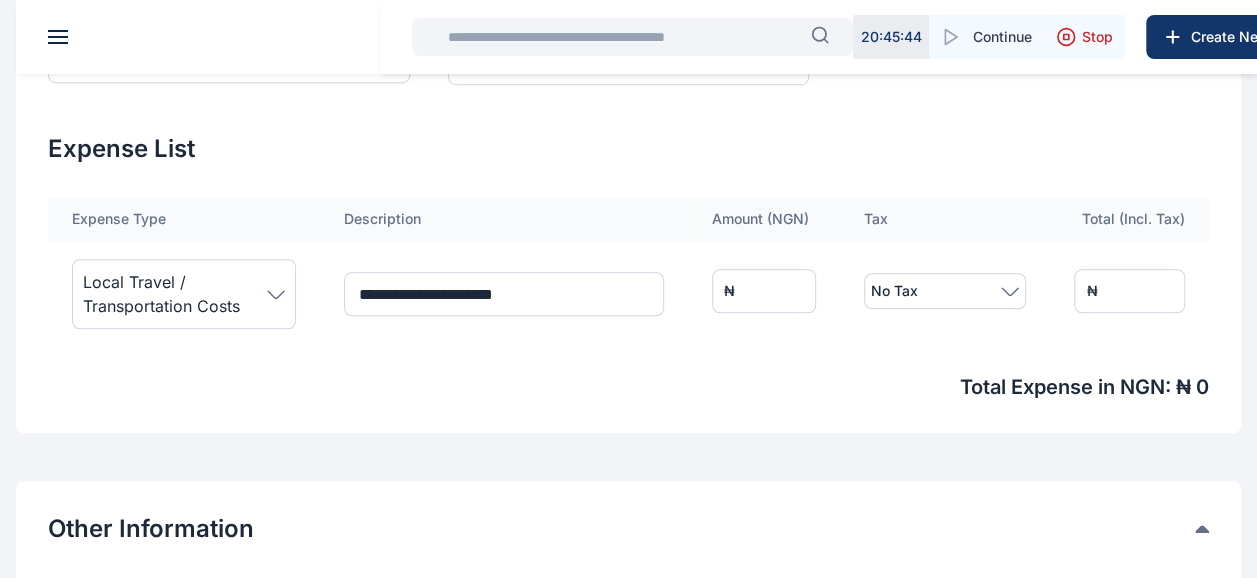 click on "*" at bounding box center (764, 291) 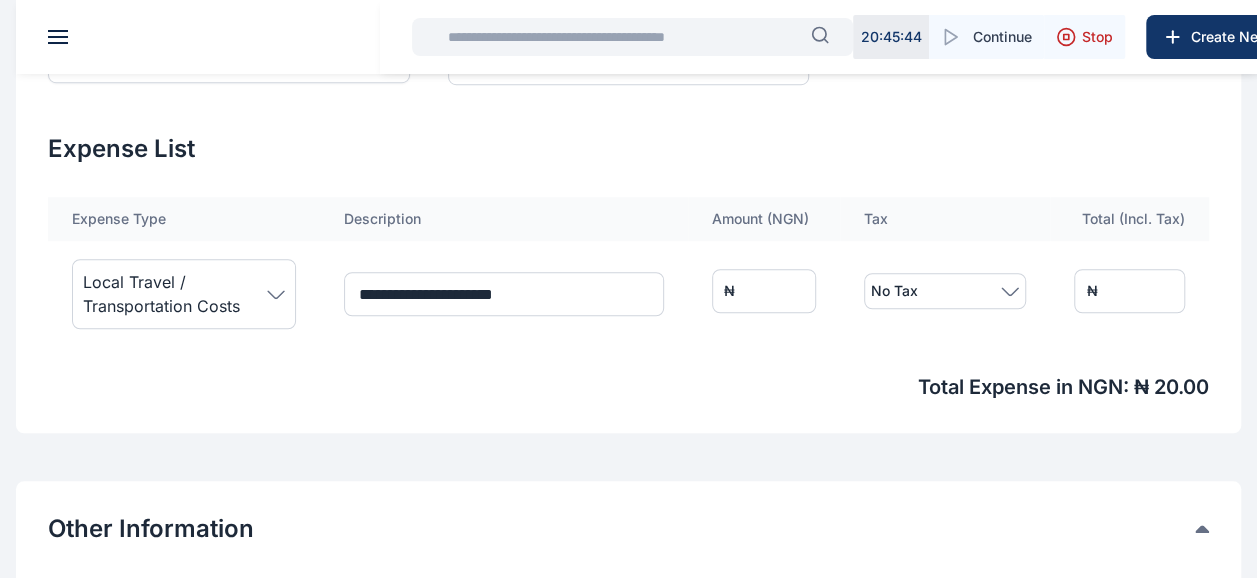 type on "***" 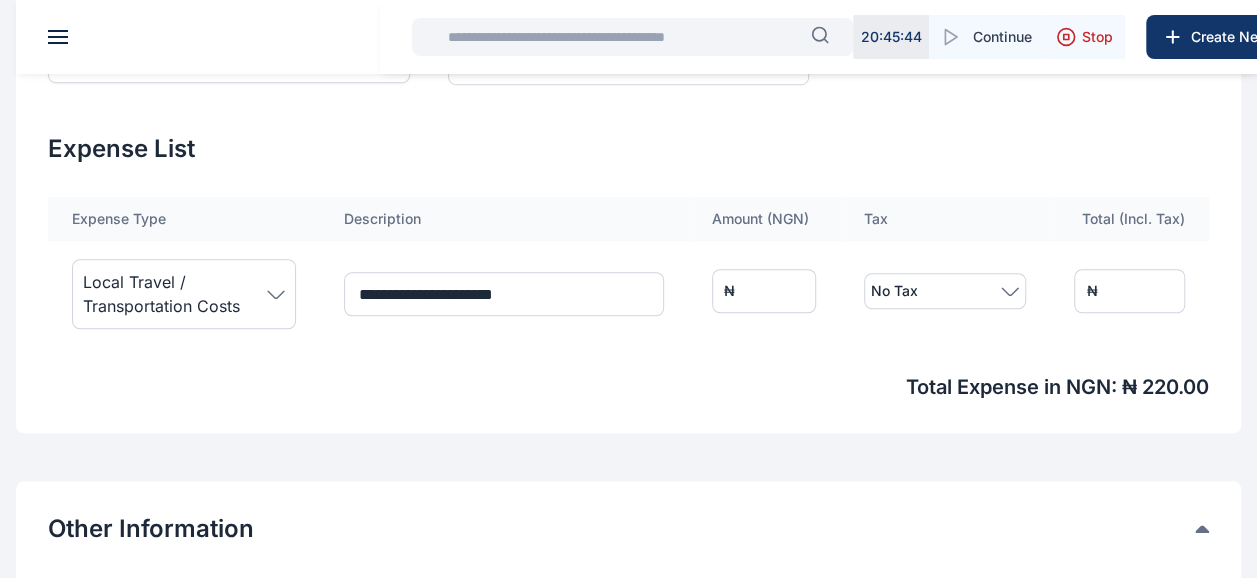 type on "****" 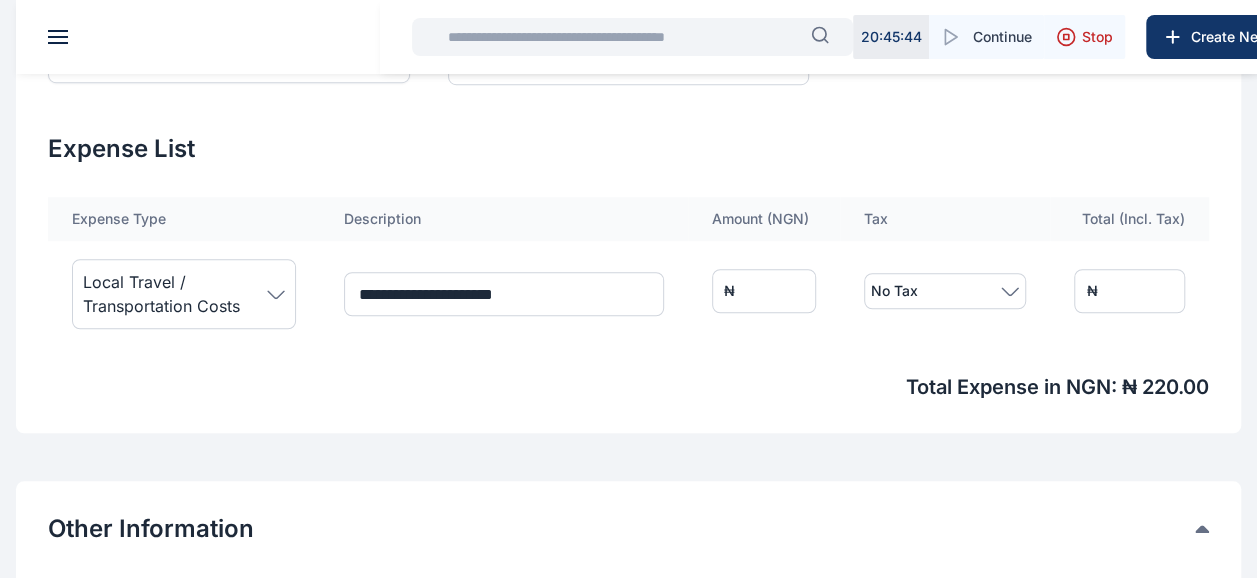 type on "****" 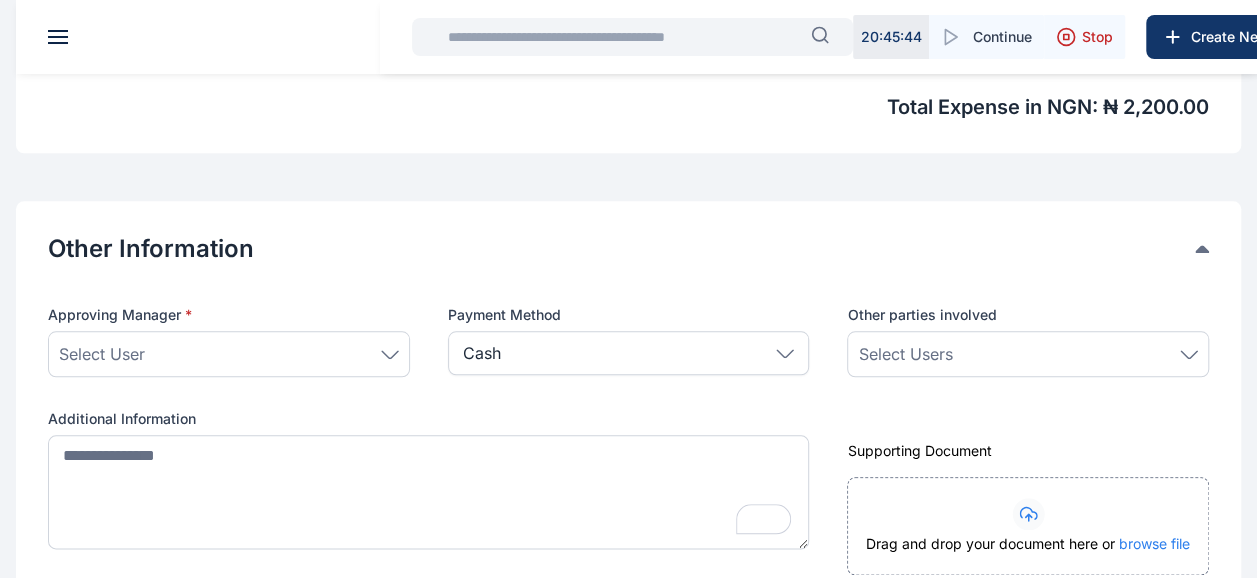 scroll, scrollTop: 886, scrollLeft: 0, axis: vertical 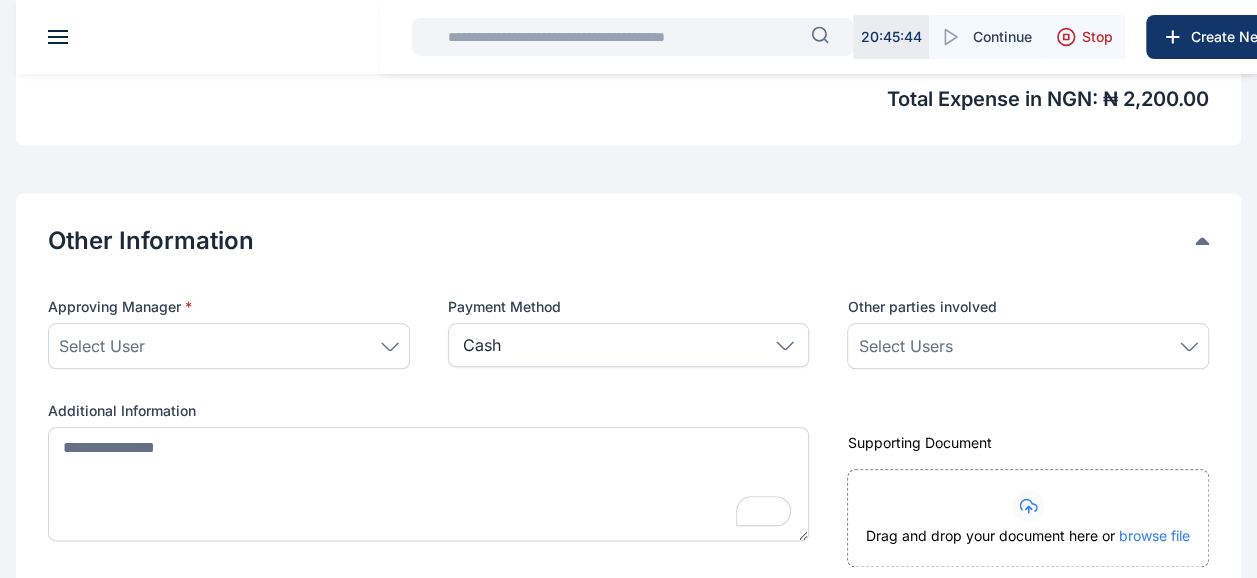 type on "****" 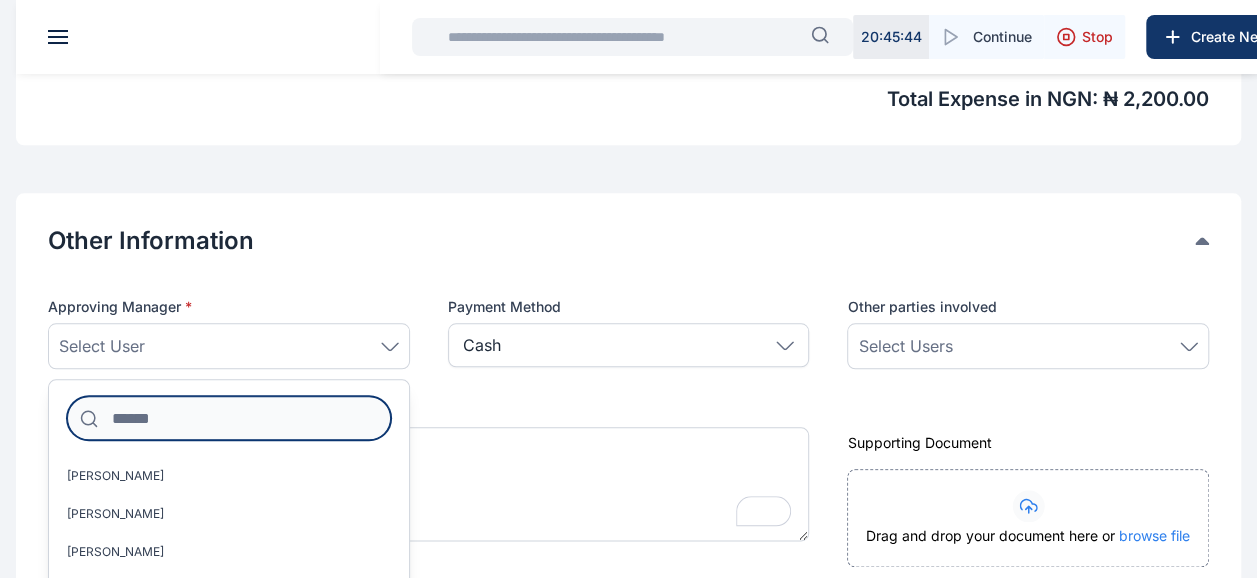 click at bounding box center (229, 418) 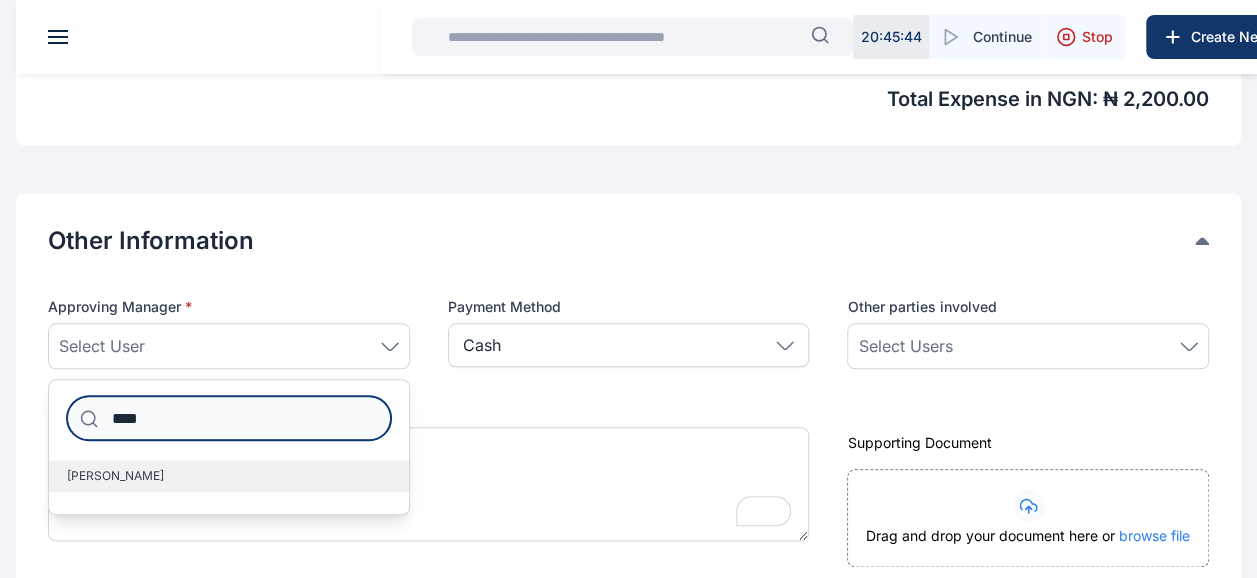 type on "****" 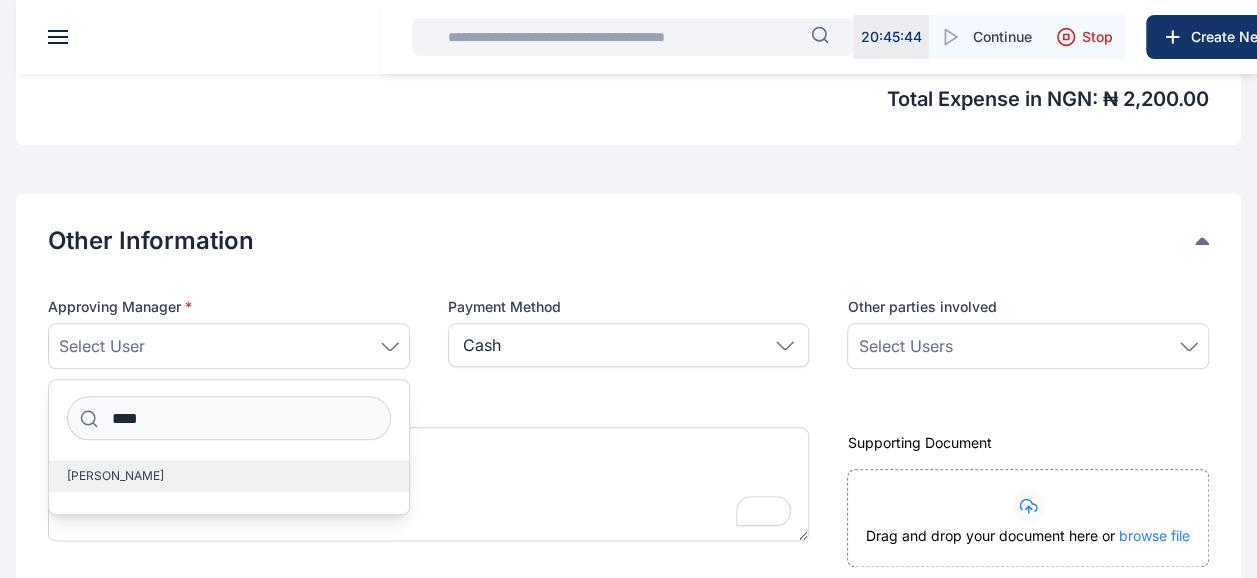 click on "[PERSON_NAME]" at bounding box center (229, 476) 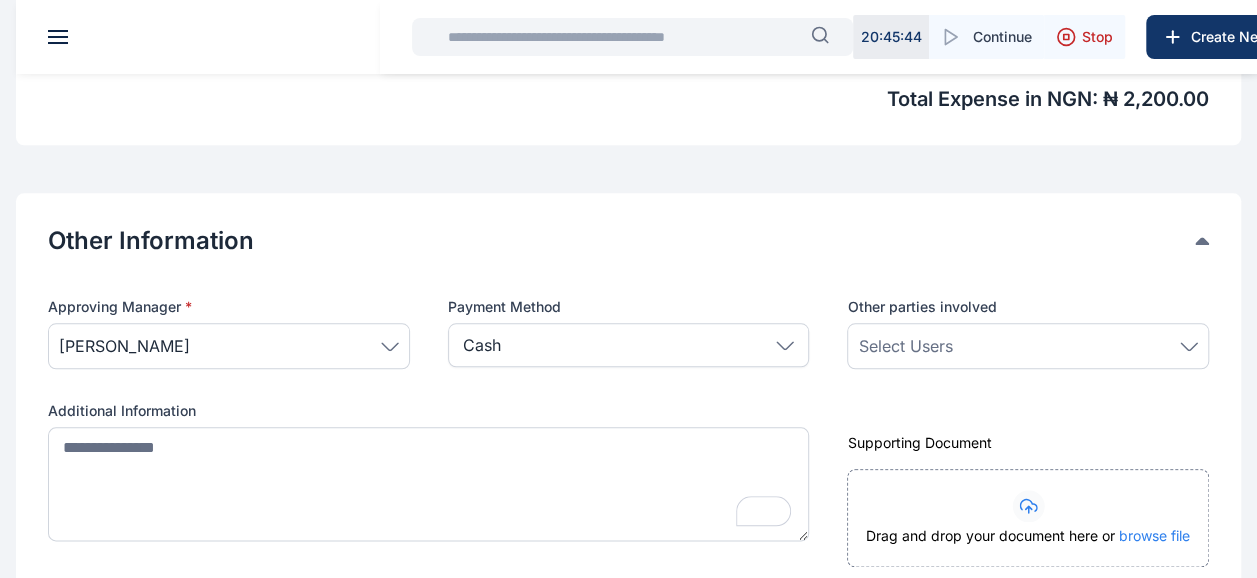 scroll, scrollTop: 1046, scrollLeft: 0, axis: vertical 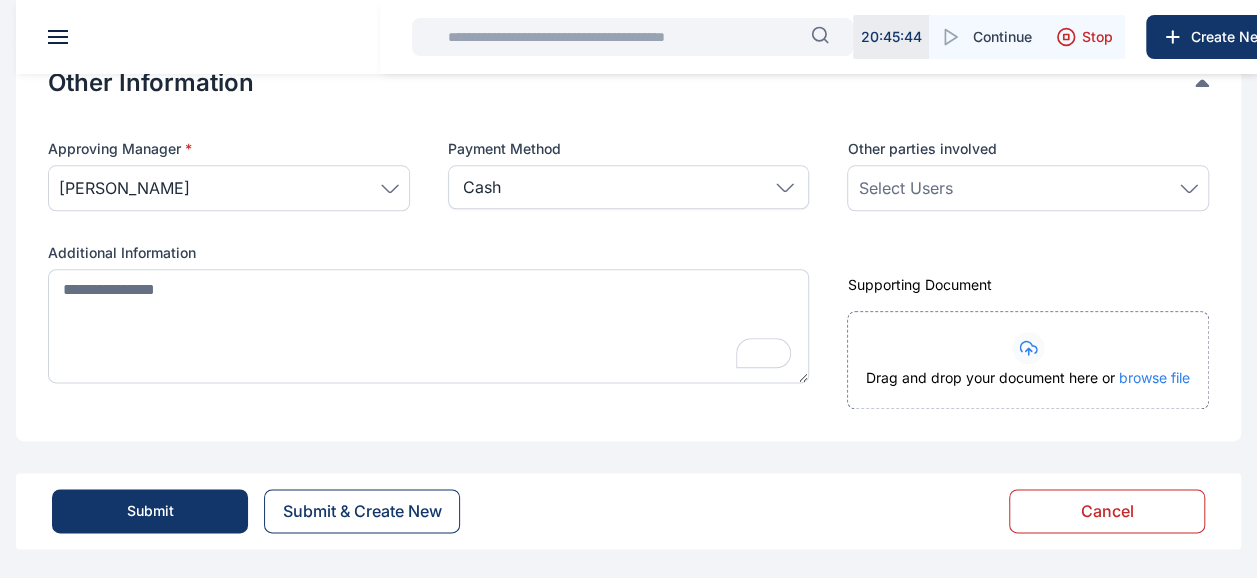 click on "Submit" at bounding box center (150, 511) 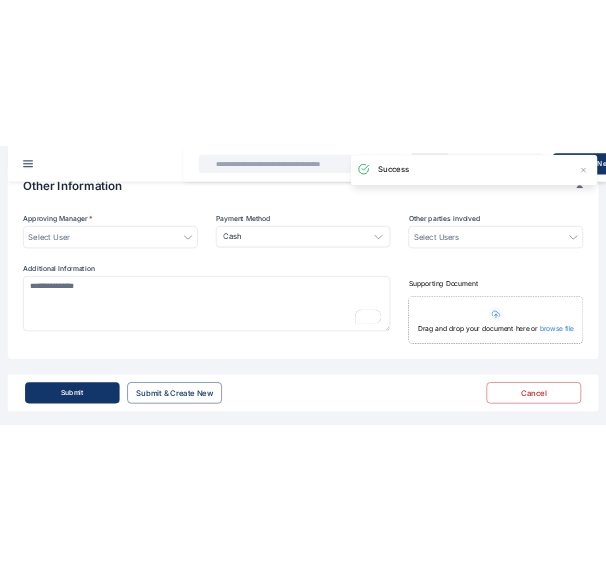 scroll, scrollTop: 0, scrollLeft: 0, axis: both 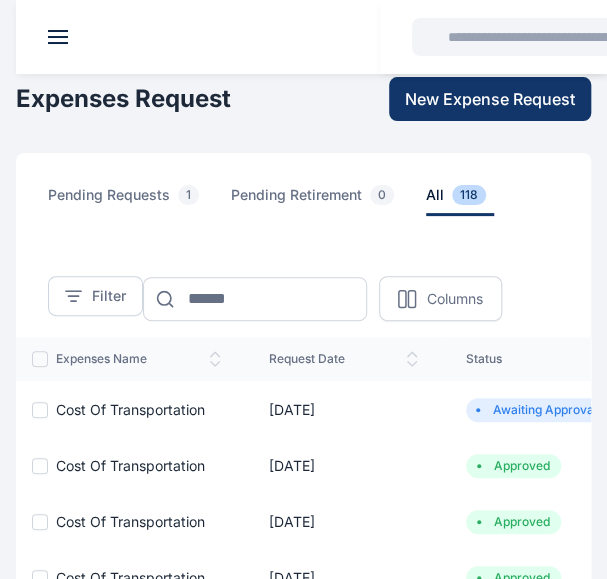 click on "pending requests 1 pending retirement 0 all 118" at bounding box center (303, 216) 